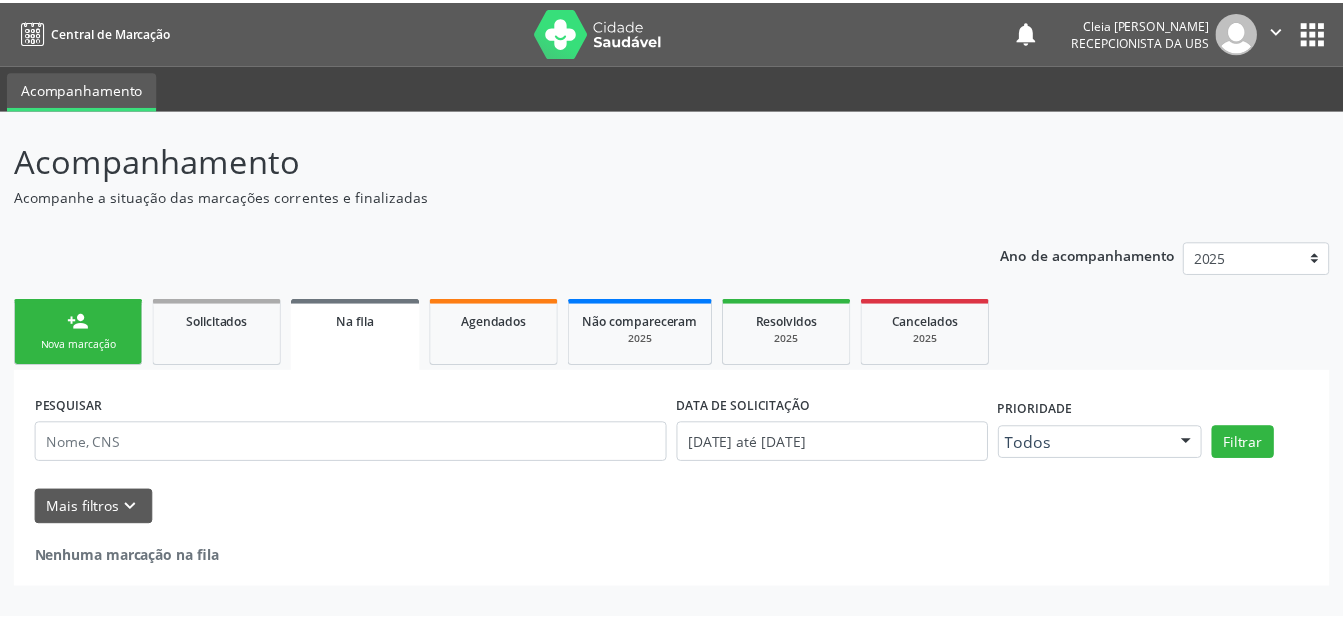 scroll, scrollTop: 0, scrollLeft: 0, axis: both 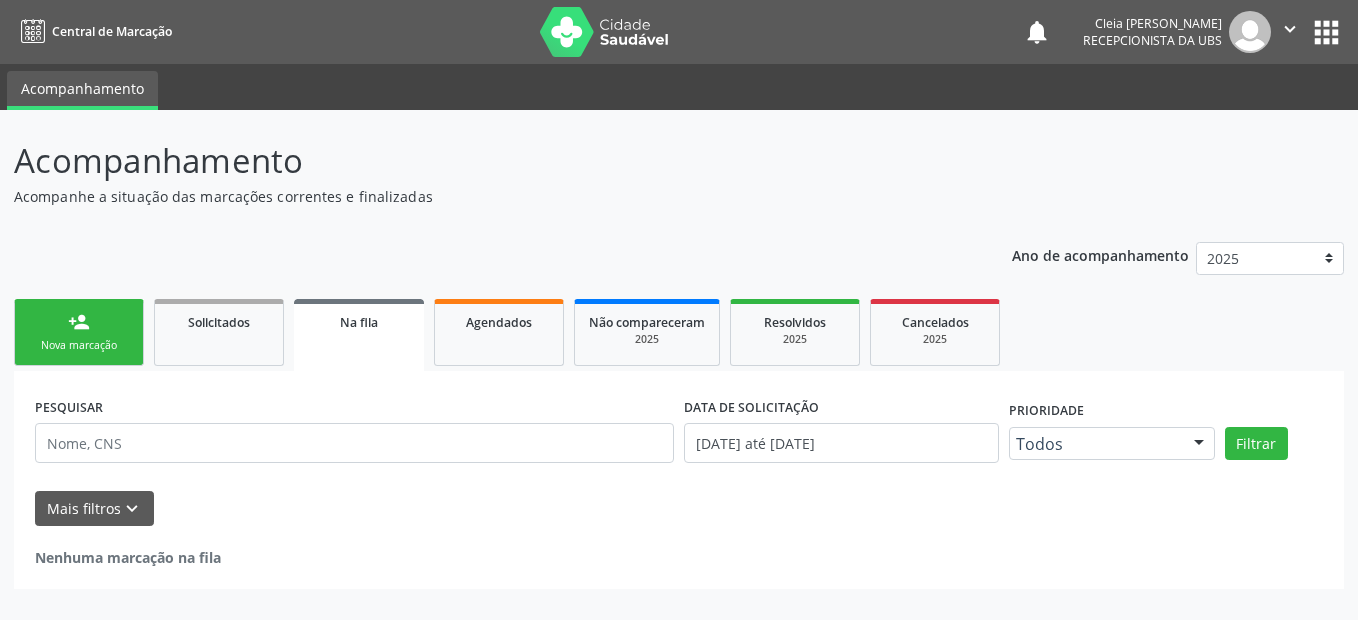 click on "Nova marcação" at bounding box center [79, 345] 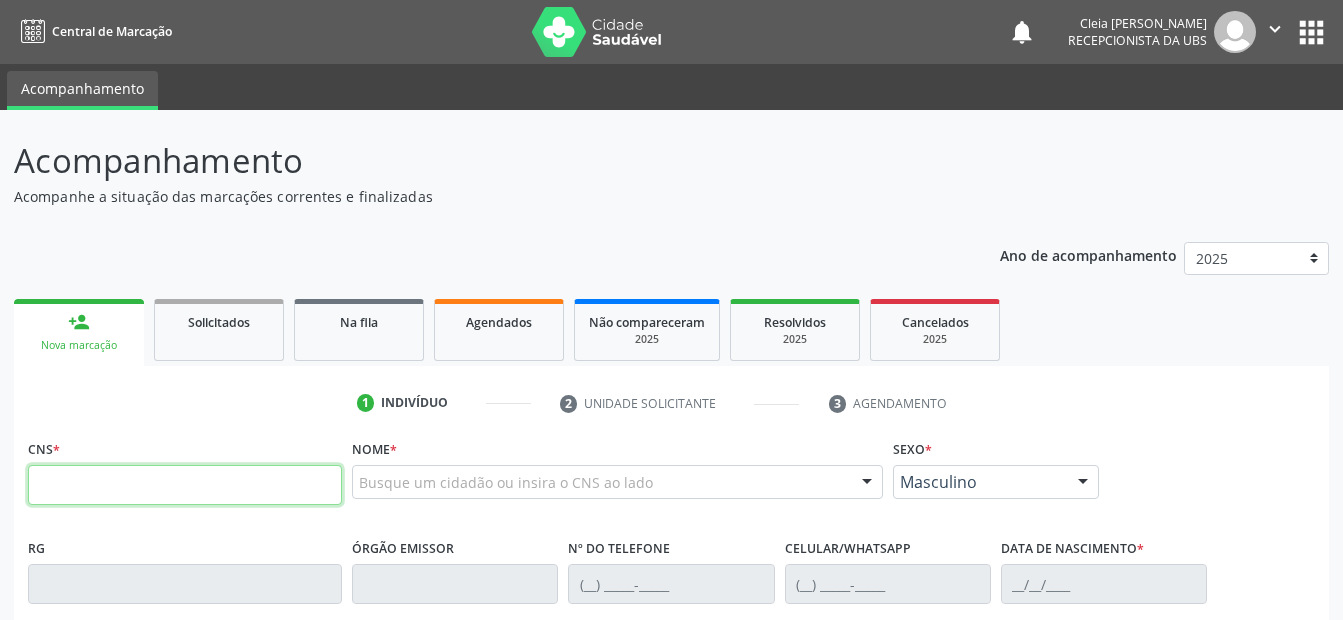 click at bounding box center [185, 485] 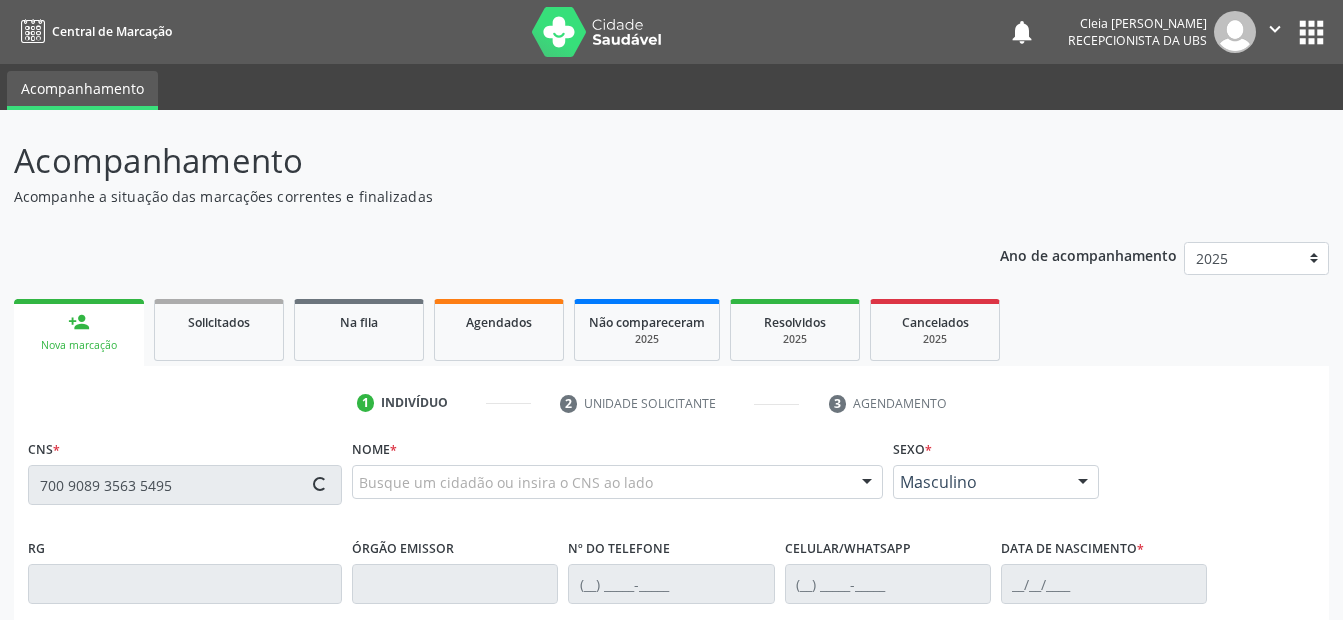 type on "700 9089 3563 5495" 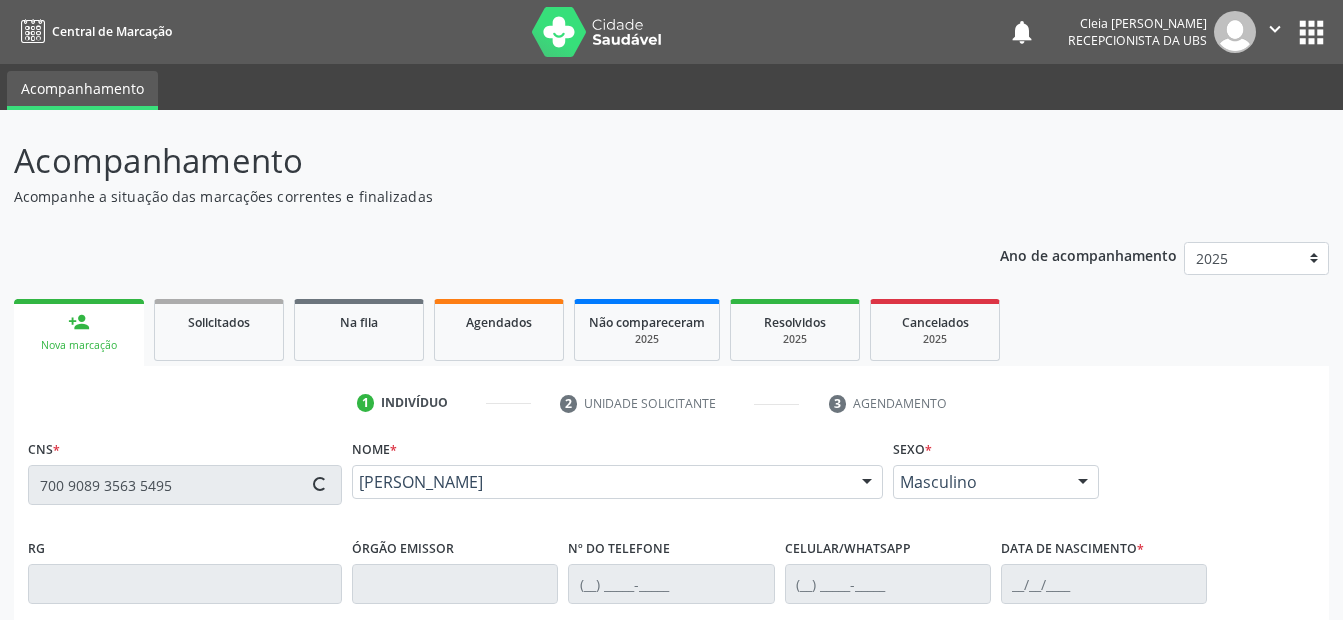 type on "[PHONE_NUMBER]" 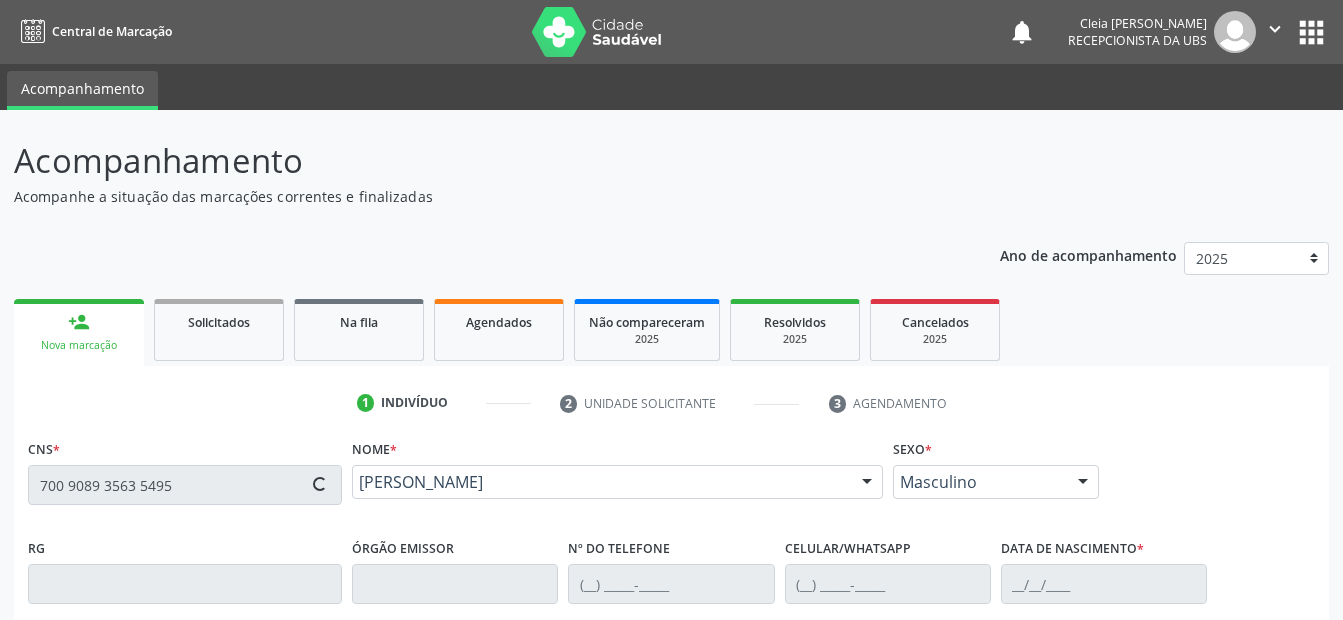 type on "[PHONE_NUMBER]" 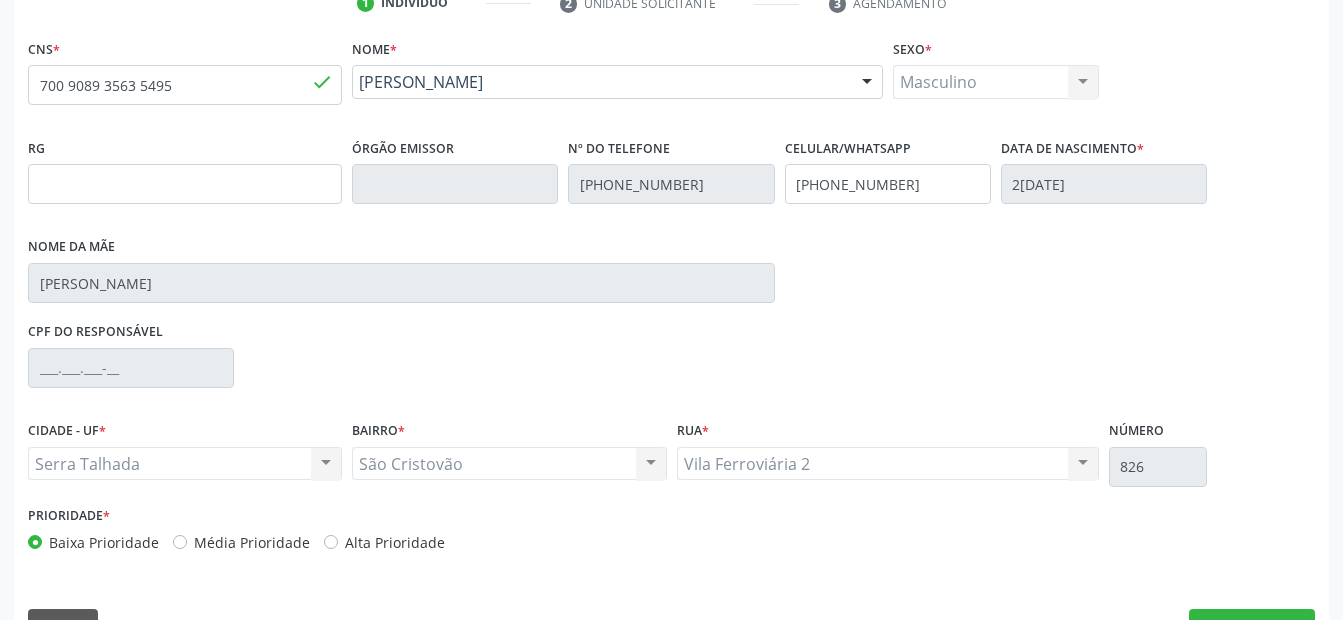 scroll, scrollTop: 450, scrollLeft: 0, axis: vertical 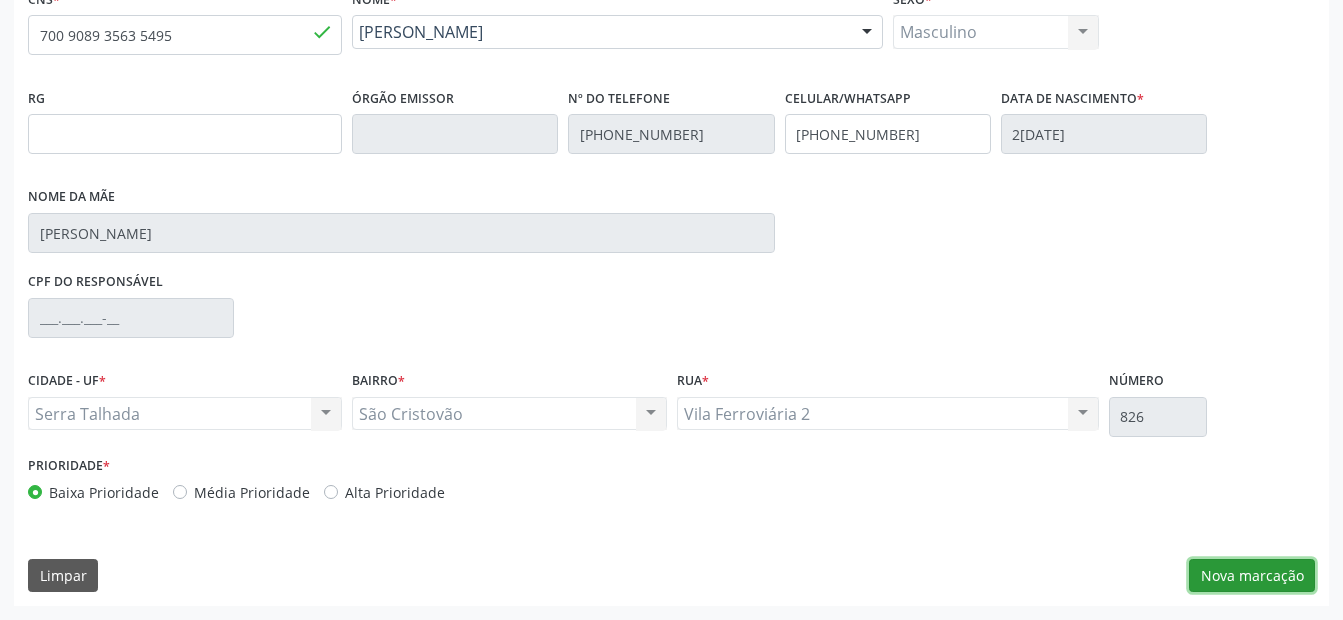 click on "Nova marcação" at bounding box center (1252, 576) 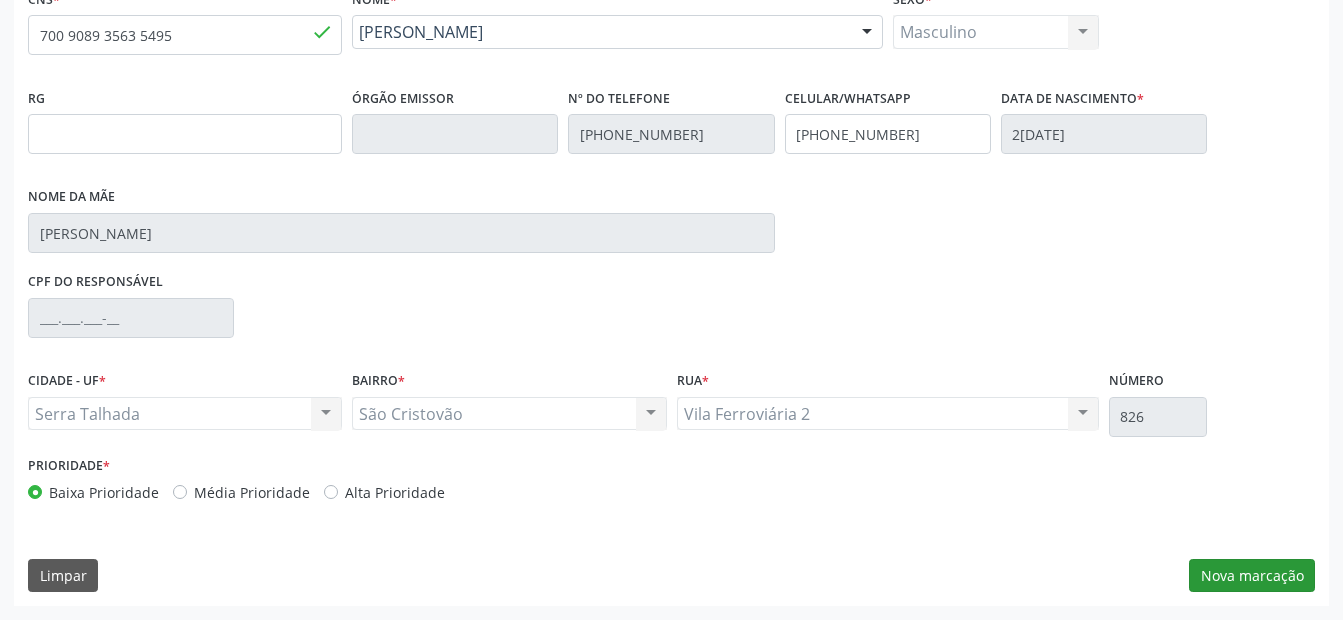 scroll, scrollTop: 286, scrollLeft: 0, axis: vertical 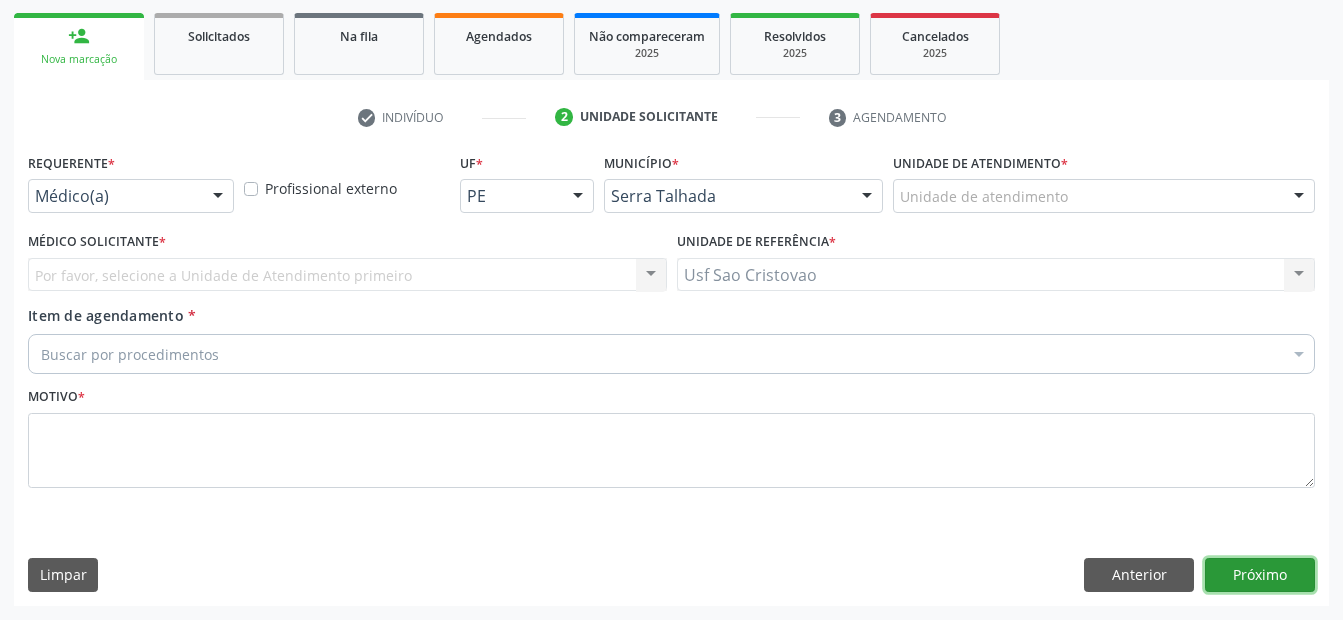 click on "Próximo" at bounding box center [1260, 575] 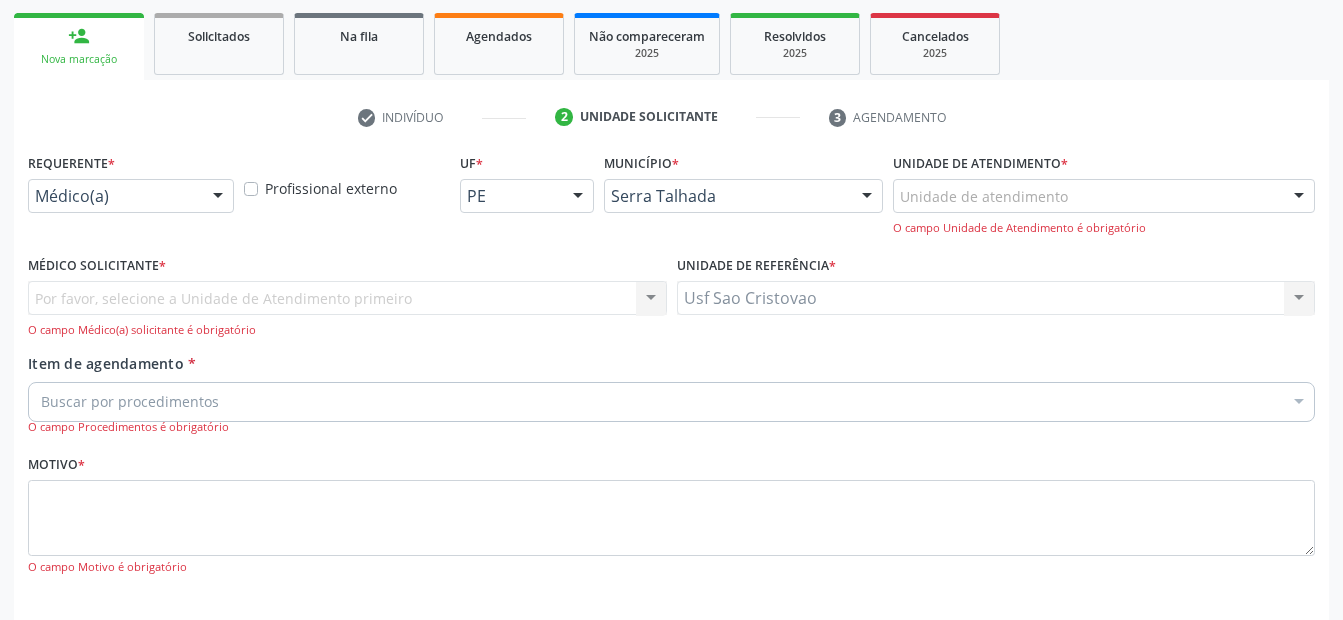 click at bounding box center [218, 197] 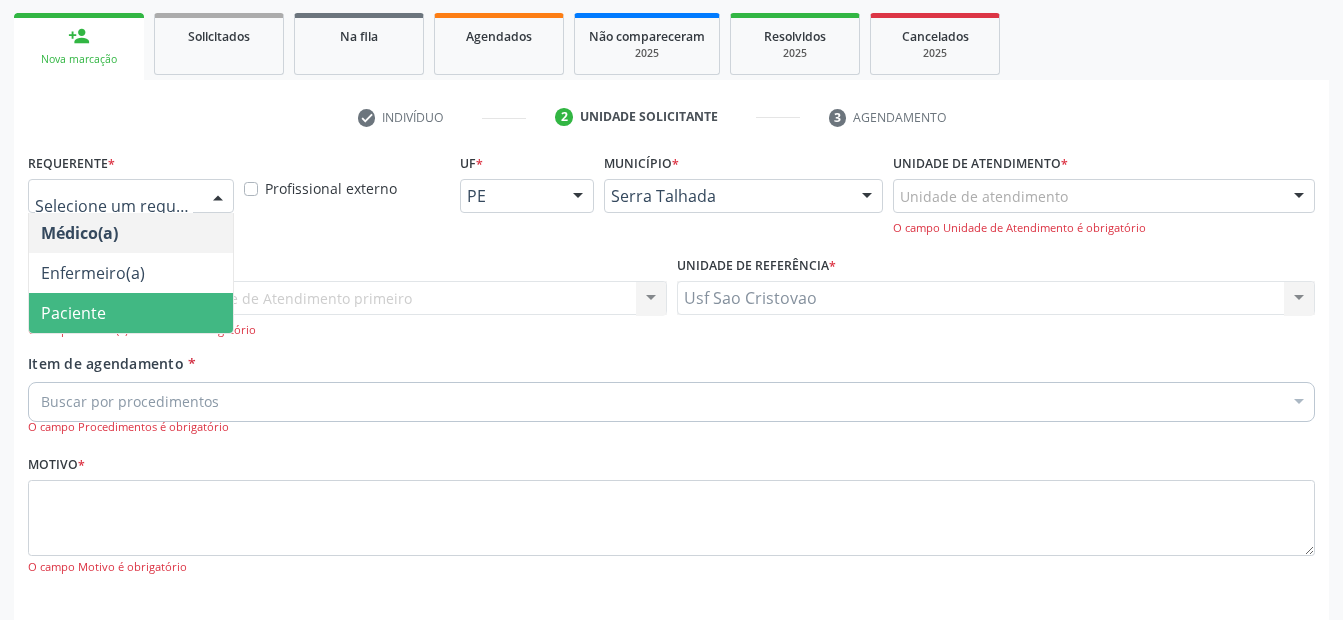 click on "Paciente" at bounding box center [131, 313] 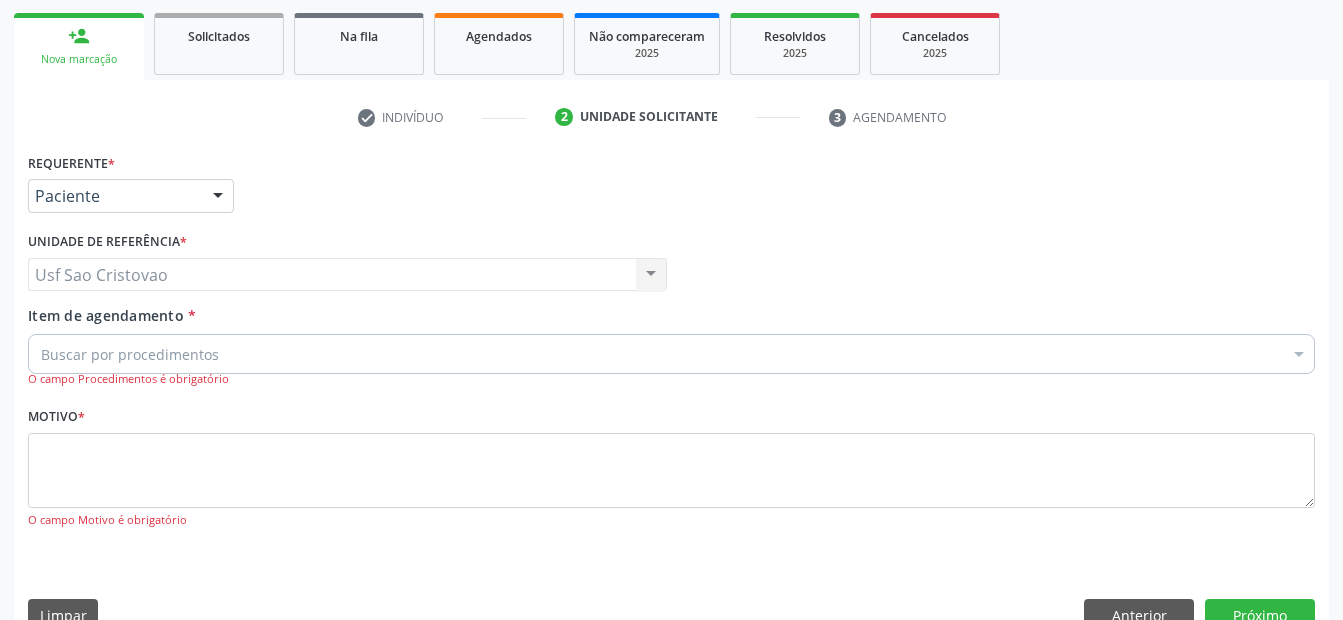 click on "Buscar por procedimentos" at bounding box center (671, 354) 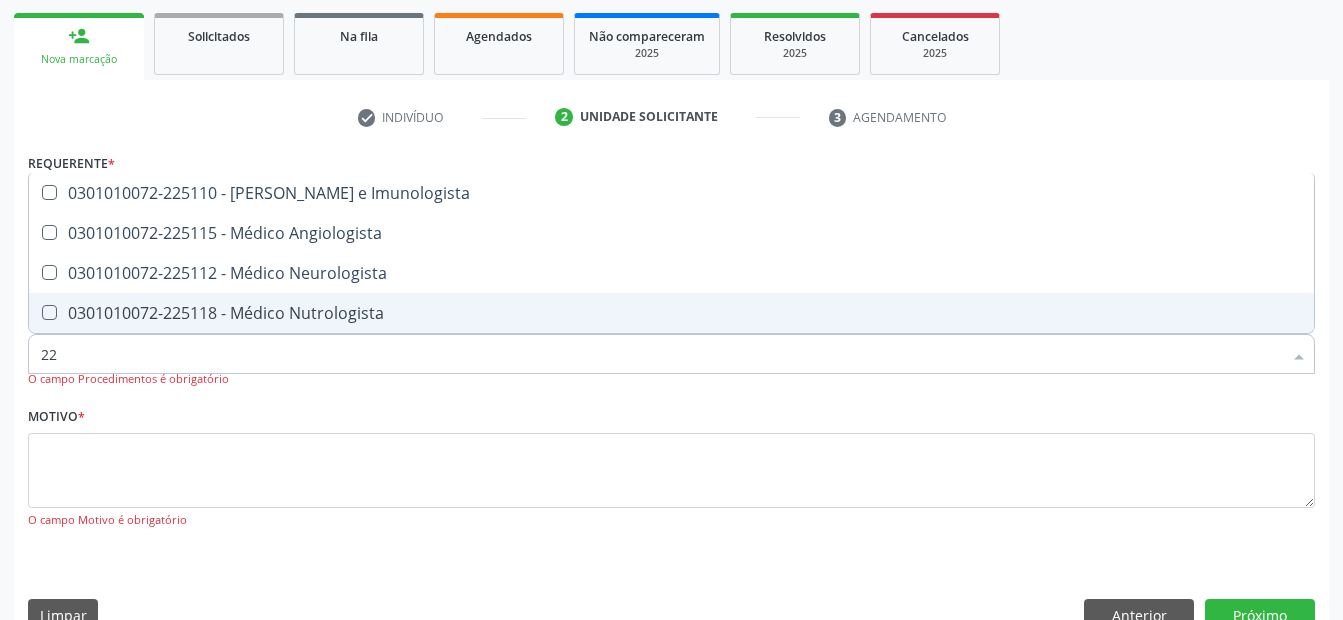 type on "2" 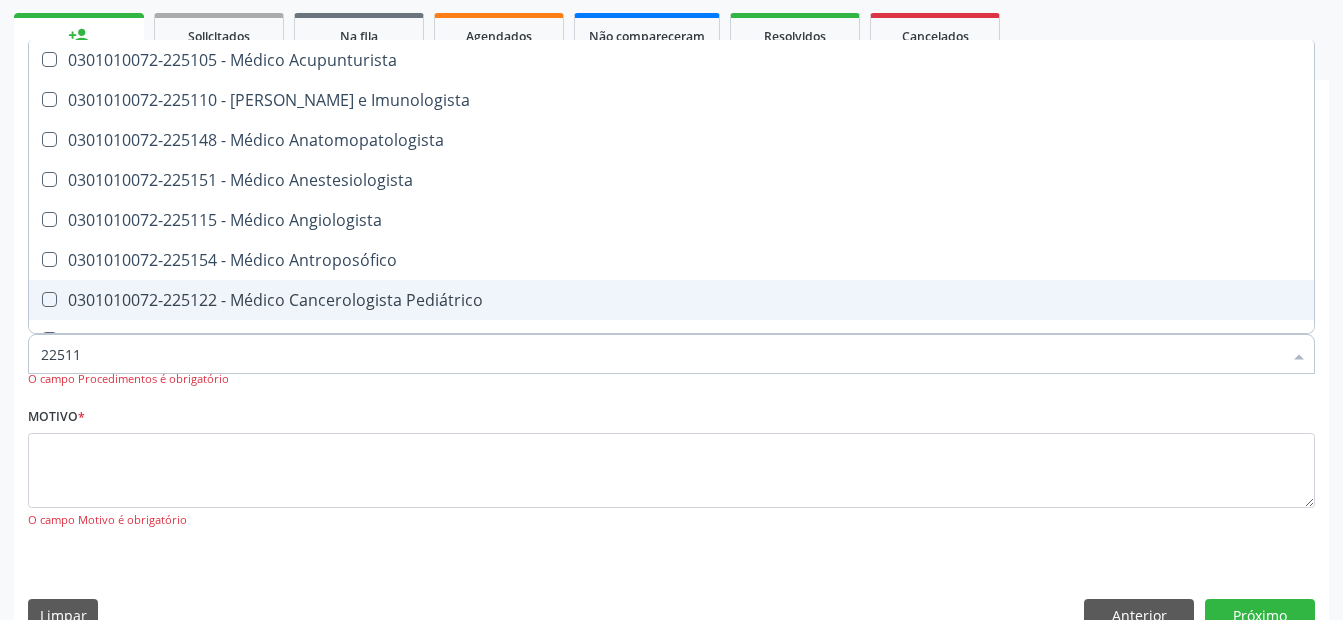 type on "225112" 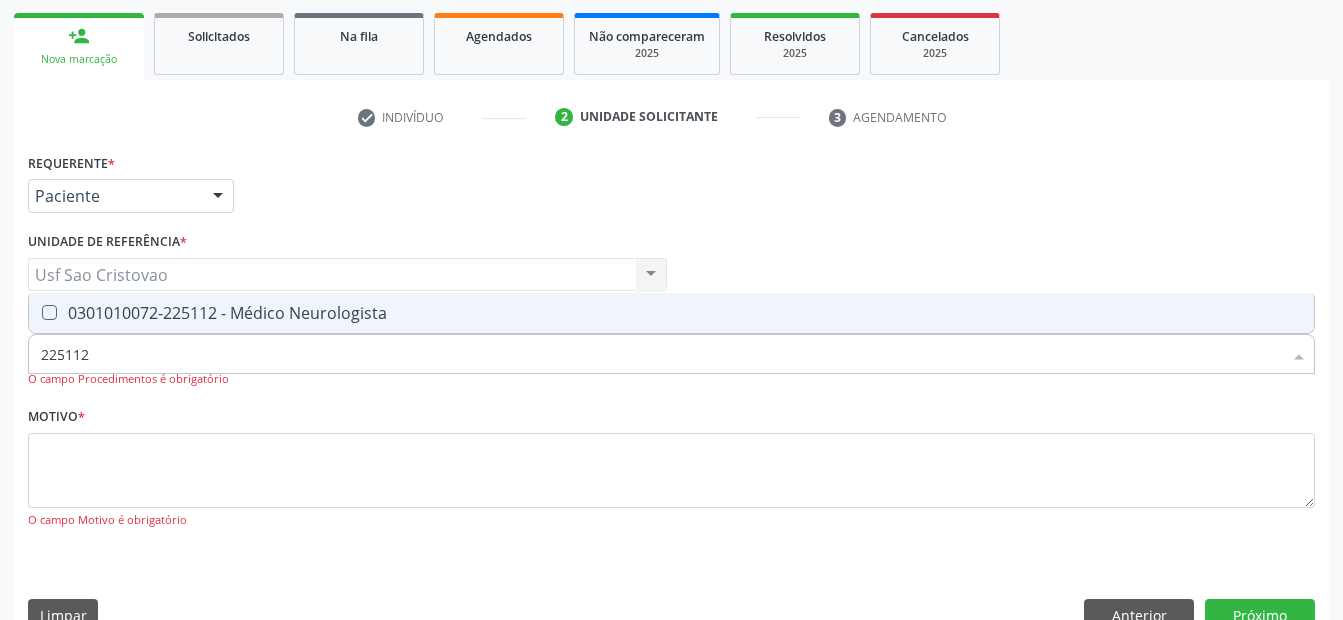 click at bounding box center [49, 312] 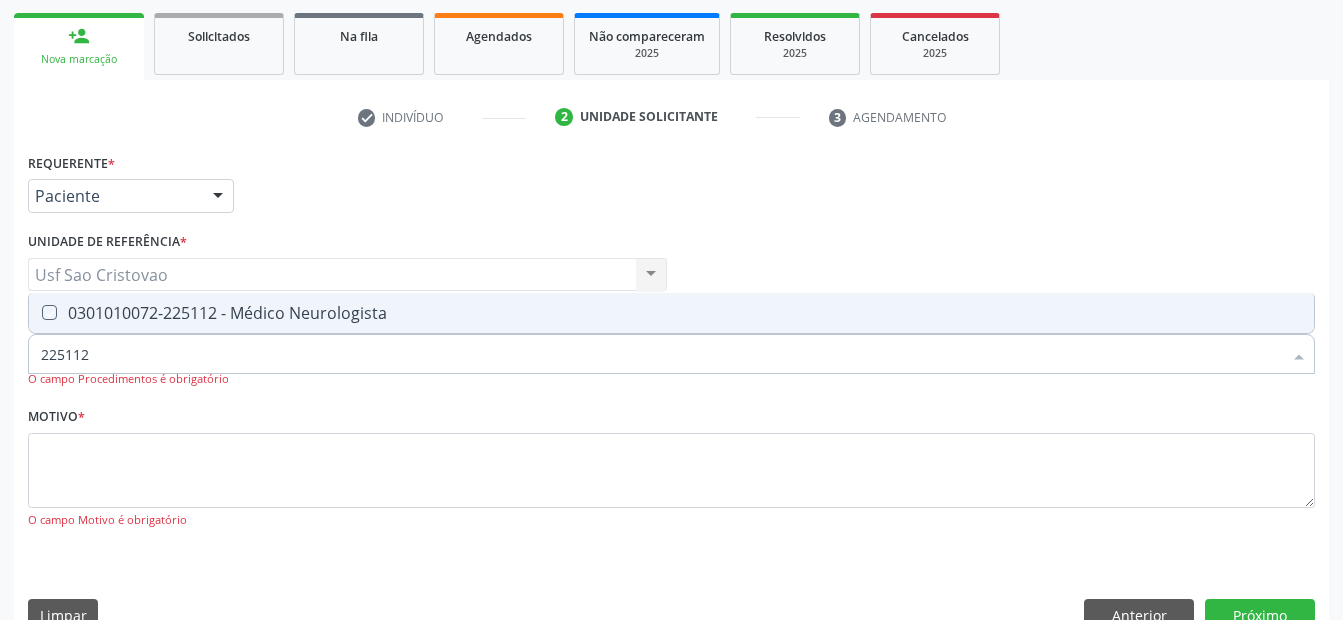 click at bounding box center [35, 312] 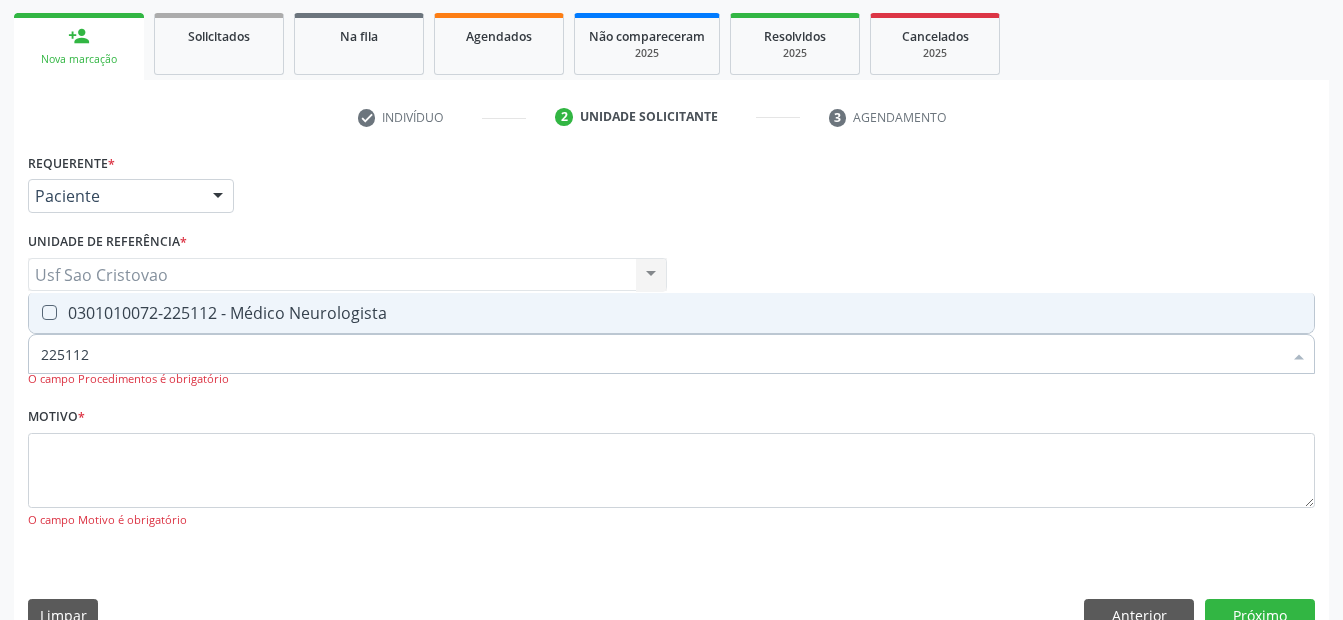 checkbox on "true" 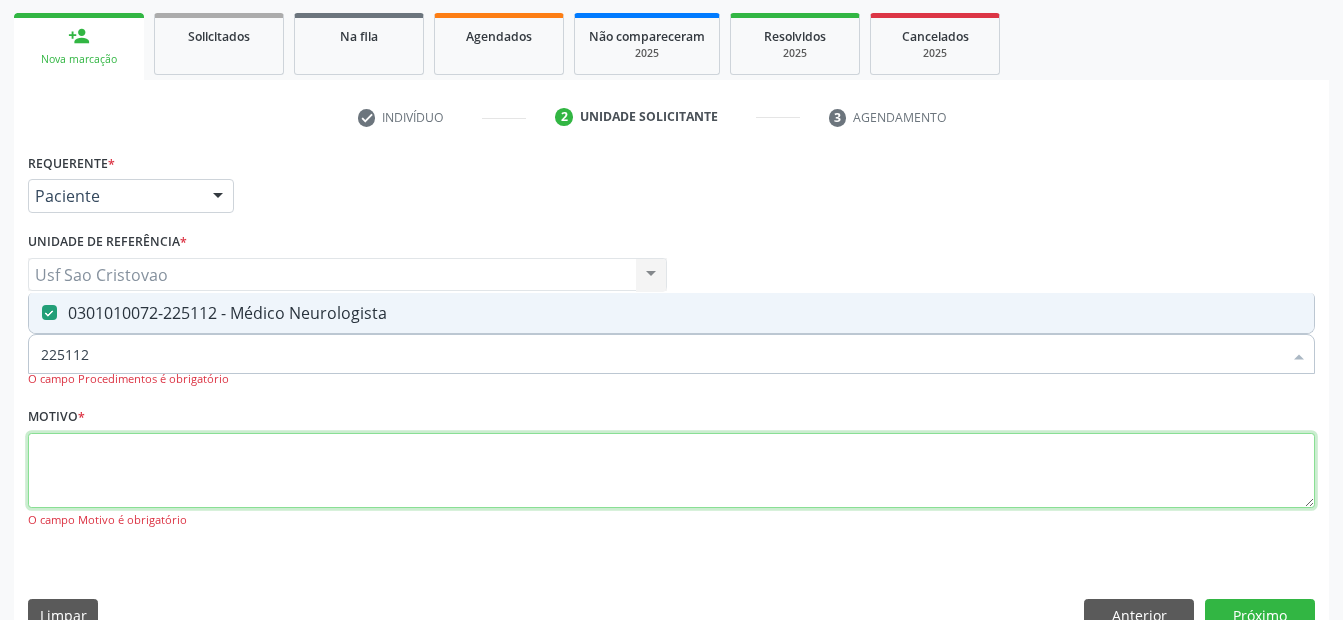 click at bounding box center [671, 471] 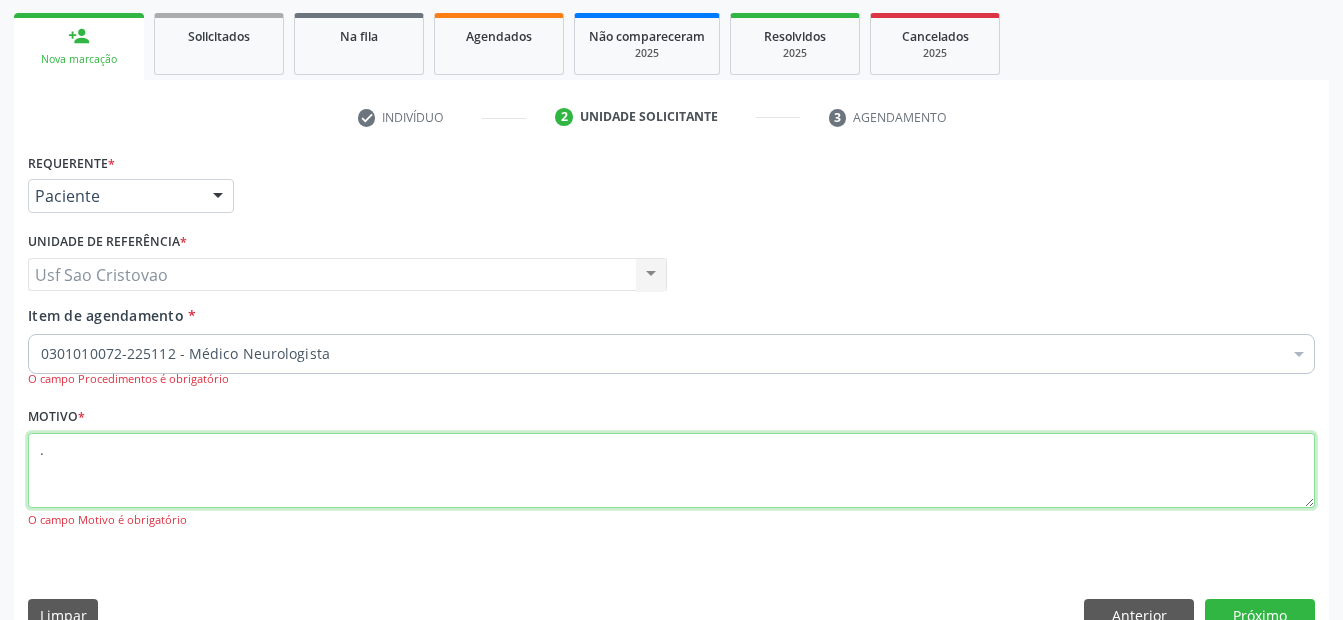 type on "." 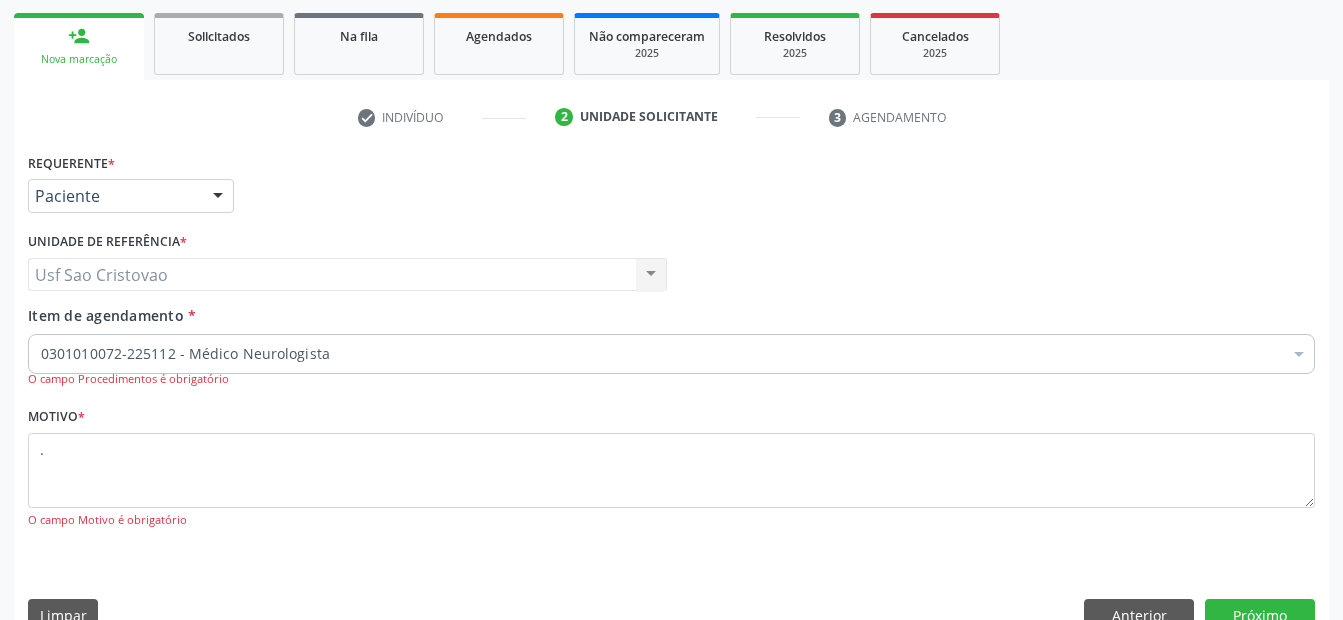click on "Requerente
*
Paciente         Médico(a)   Enfermeiro(a)   Paciente
Nenhum resultado encontrado para: "   "
Não há nenhuma opção para ser exibida.
UF
PE         AC   AL   AM   AP   BA   CE   DF   ES   GO   MA   MG   MS   MT   PA   PB   PE   PI   PR   RJ   RN   RO   RR   RS   SC   SE   SL   SP   SV   TO
Nenhum resultado encontrado para: "   "
Não há nenhuma opção para ser exibida.
Município
[GEOGRAPHIC_DATA] e [GEOGRAPHIC_DATA]   Afogados da Ingazeira   Afrânio   Agrestina   Água Preta   Águas Belas   Alagoinha   Aliança   Altinho   Amaraji   Angelim   Araçoiaba   Araripina   [GEOGRAPHIC_DATA]   [GEOGRAPHIC_DATA]   [GEOGRAPHIC_DATA]   [GEOGRAPHIC_DATA]   [GEOGRAPHIC_DATA]   [GEOGRAPHIC_DATA] [GEOGRAPHIC_DATA]   [GEOGRAPHIC_DATA]   [GEOGRAPHIC_DATA]   [GEOGRAPHIC_DATA]   [GEOGRAPHIC_DATA]   Brejão   [GEOGRAPHIC_DATA]   [GEOGRAPHIC_DATA]   [GEOGRAPHIC_DATA]   [GEOGRAPHIC_DATA]   [GEOGRAPHIC_DATA]   [GEOGRAPHIC_DATA]   [GEOGRAPHIC_DATA]" at bounding box center [671, 397] 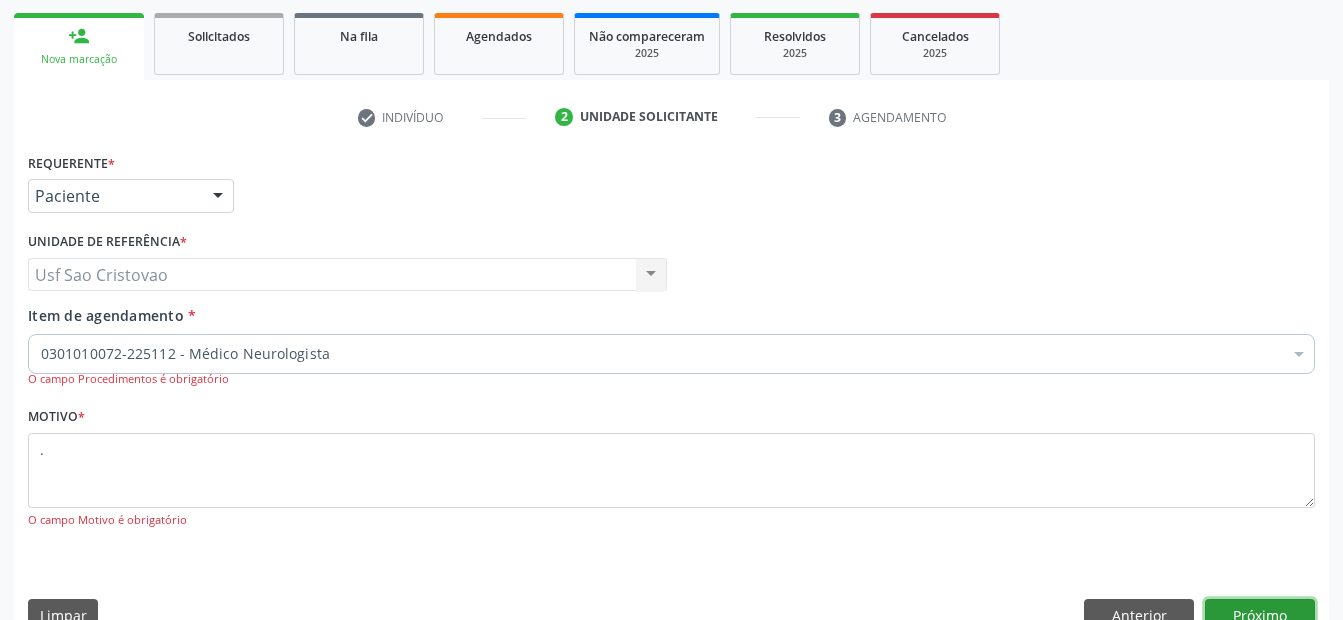 click on "Próximo" at bounding box center (1260, 616) 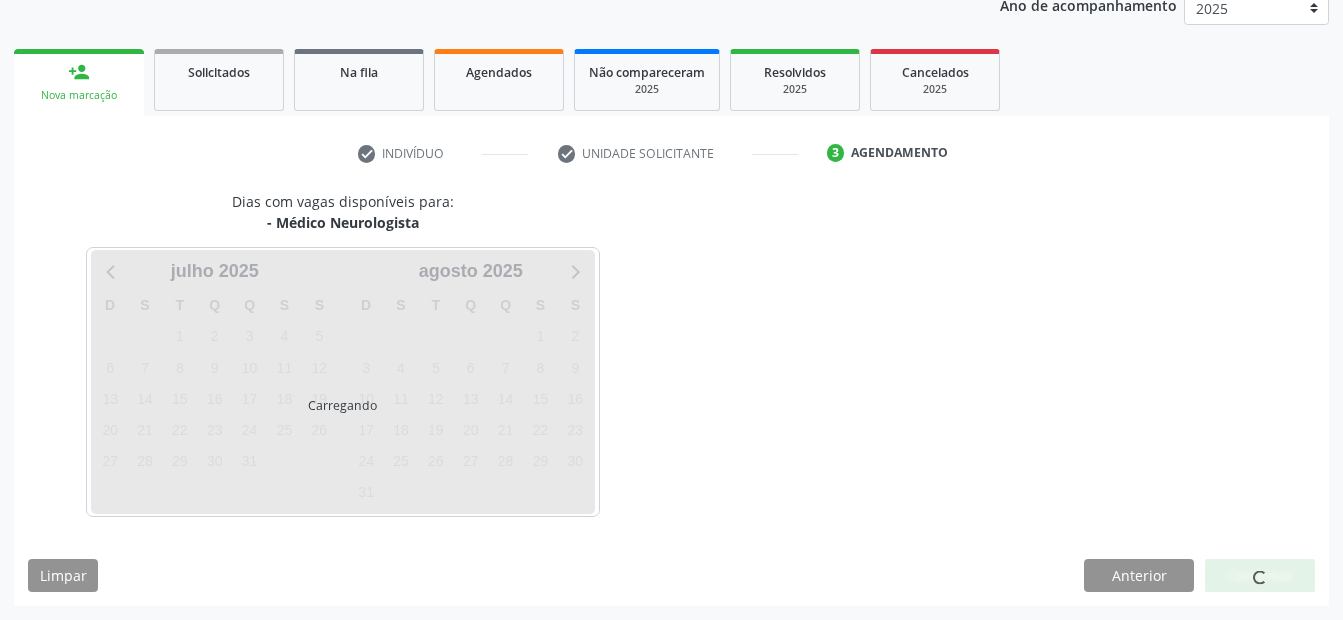 scroll, scrollTop: 250, scrollLeft: 0, axis: vertical 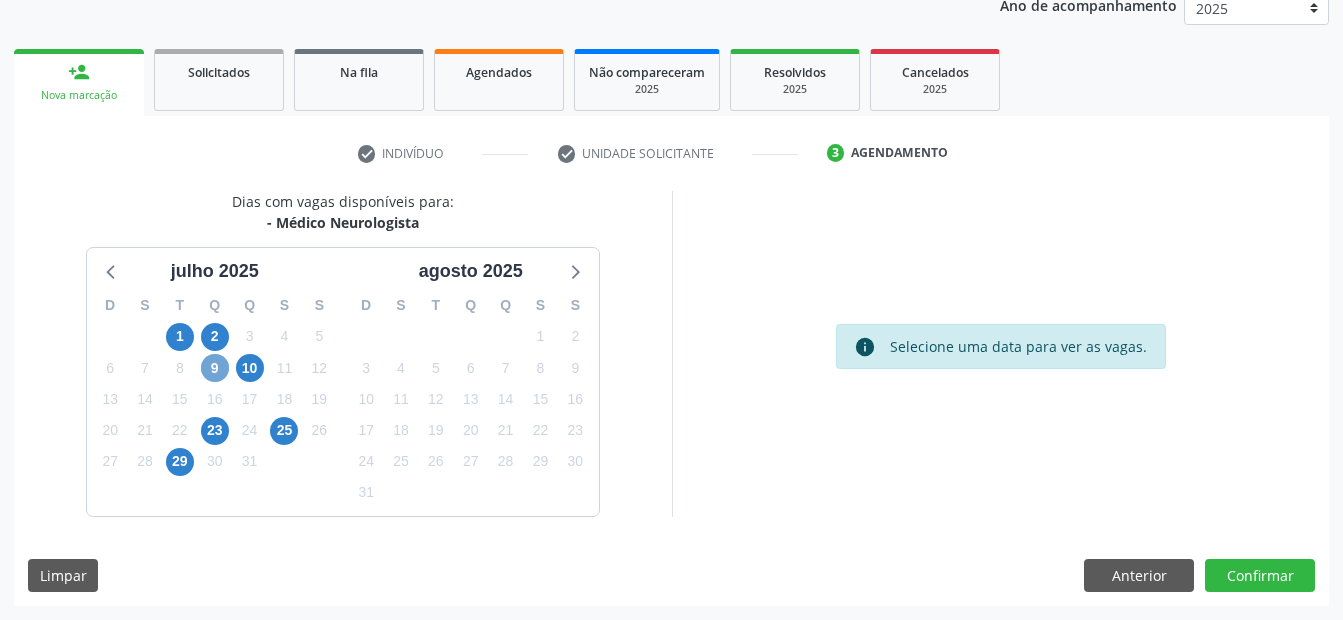 click on "9" at bounding box center [215, 368] 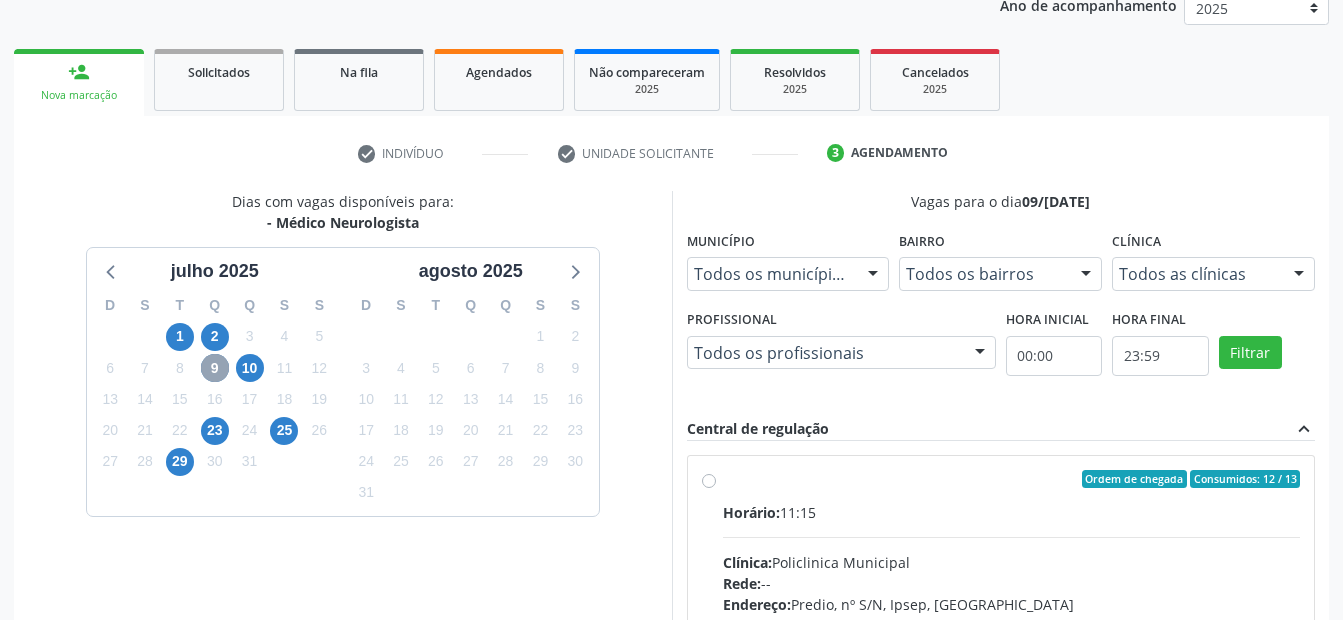 scroll, scrollTop: 450, scrollLeft: 0, axis: vertical 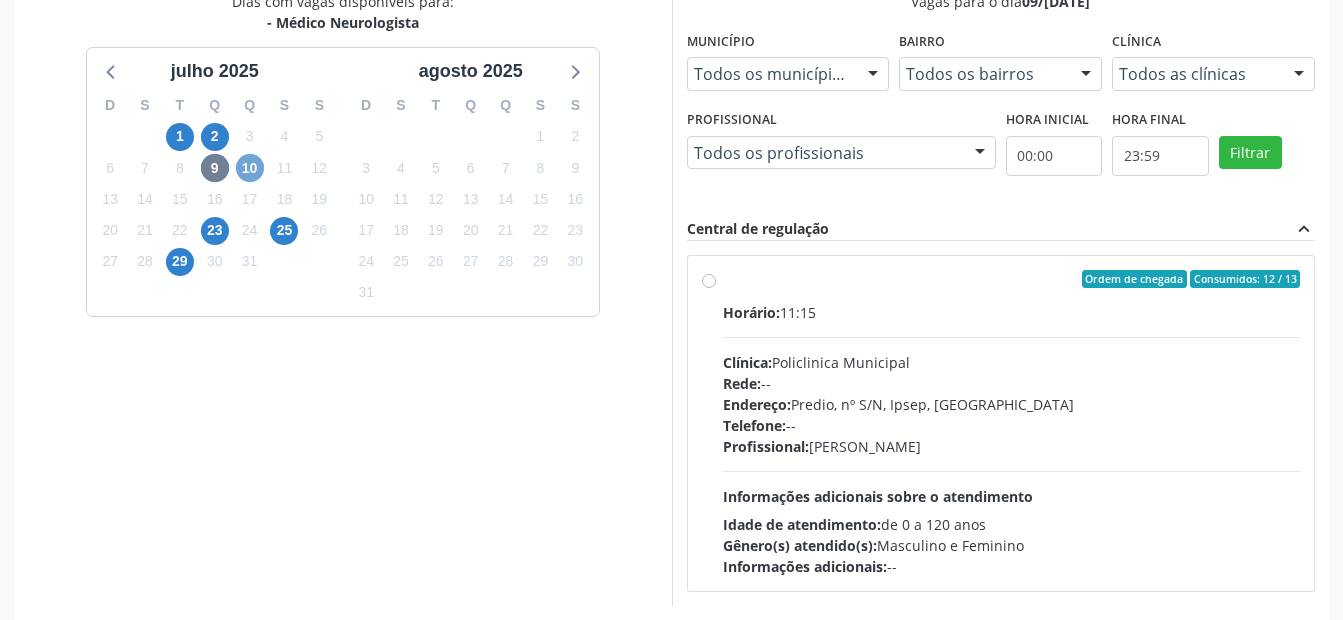 click on "10" at bounding box center (250, 168) 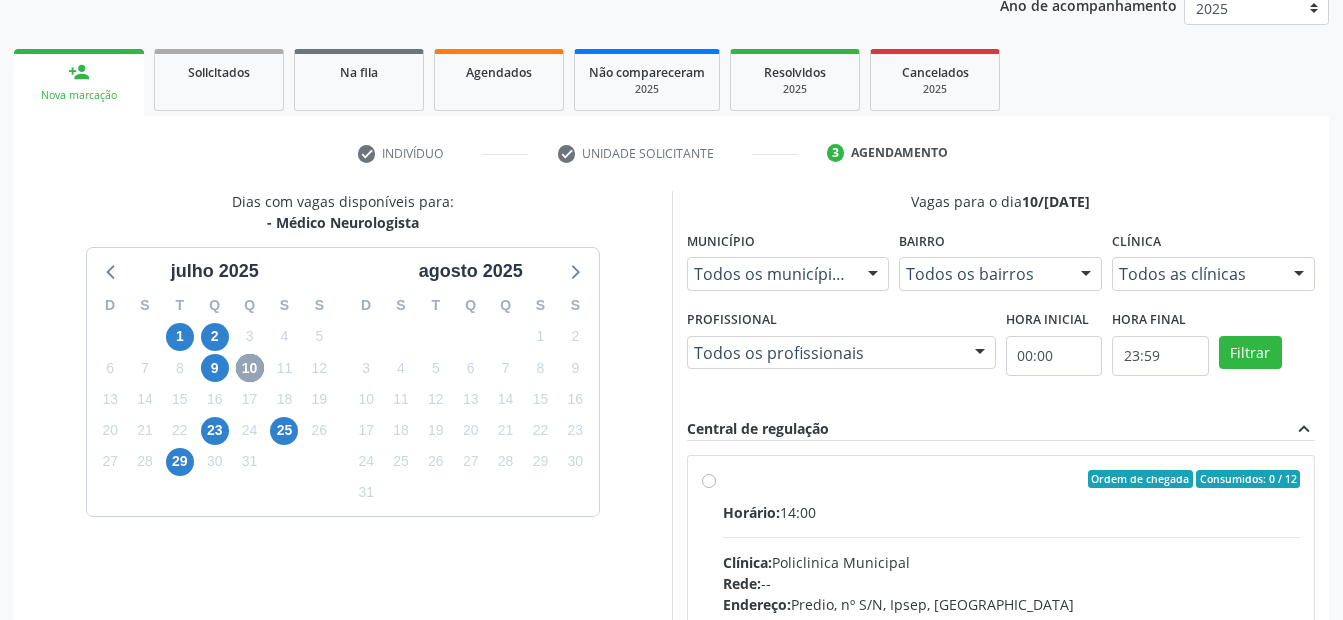 scroll, scrollTop: 450, scrollLeft: 0, axis: vertical 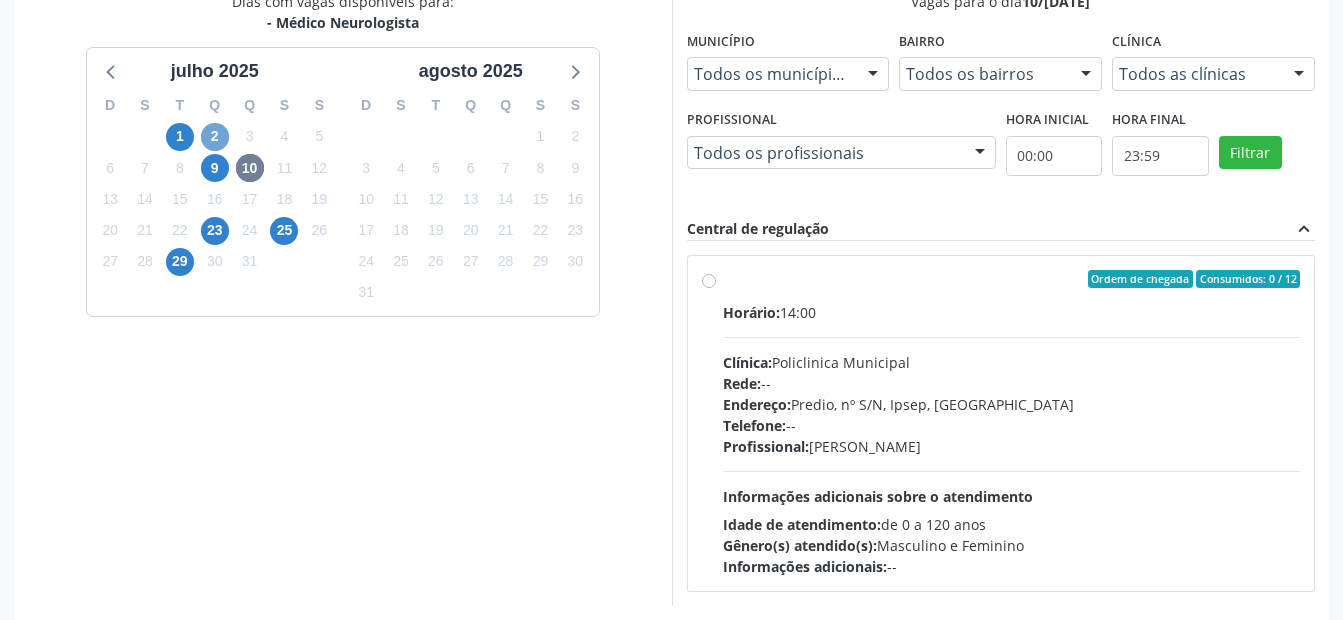 click on "2" at bounding box center [215, 137] 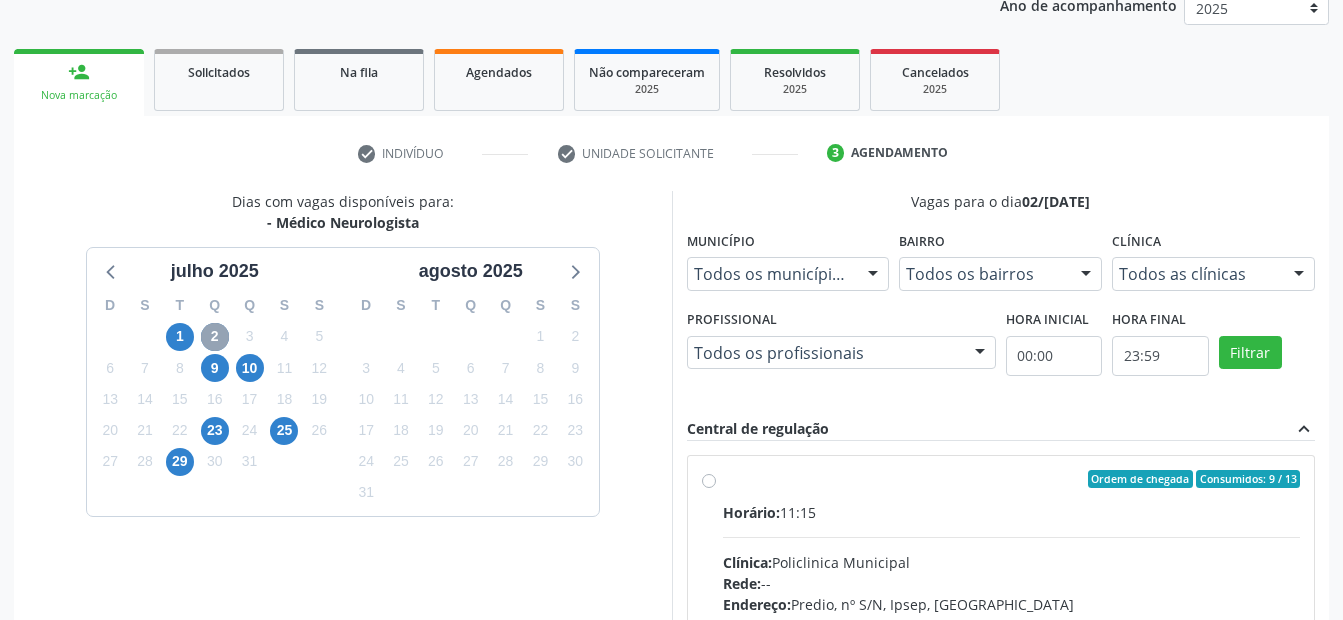 scroll, scrollTop: 450, scrollLeft: 0, axis: vertical 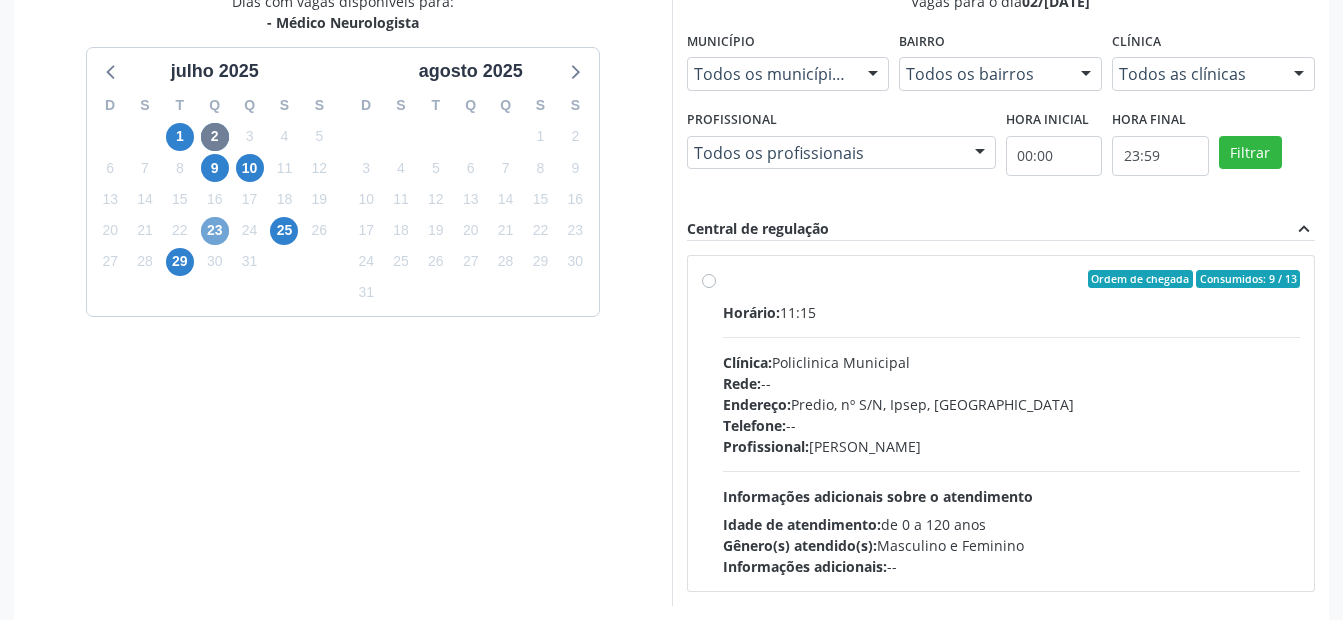 click on "23" at bounding box center [215, 231] 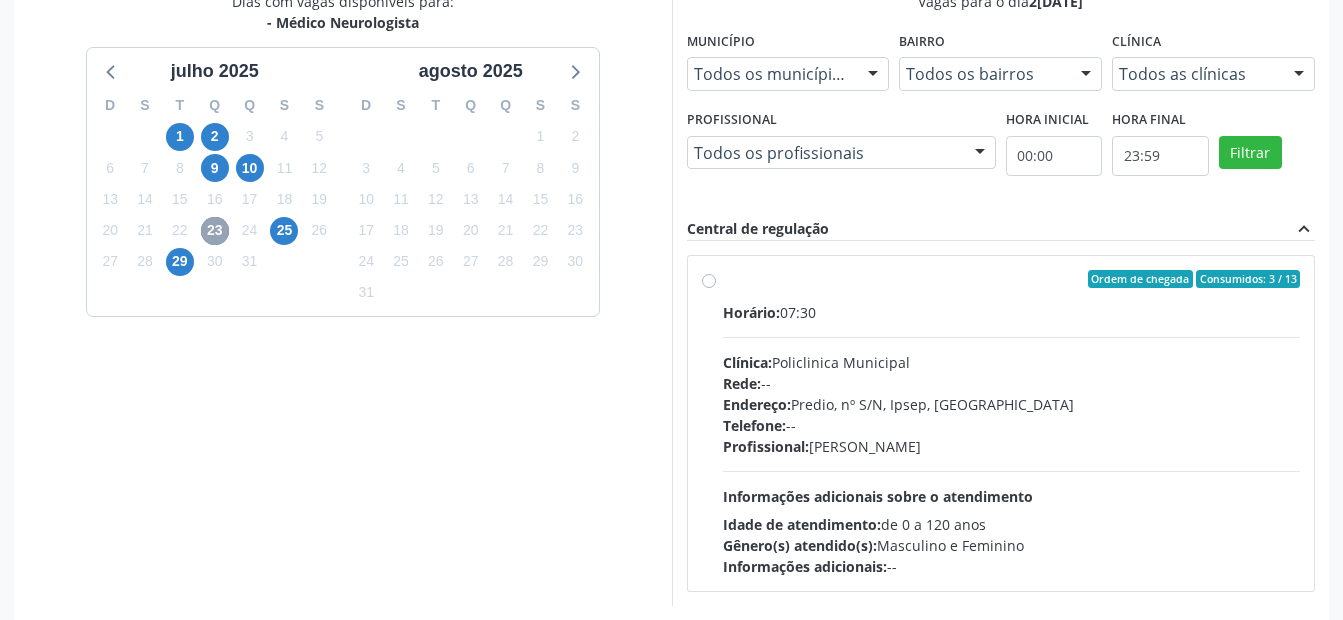 scroll, scrollTop: 539, scrollLeft: 0, axis: vertical 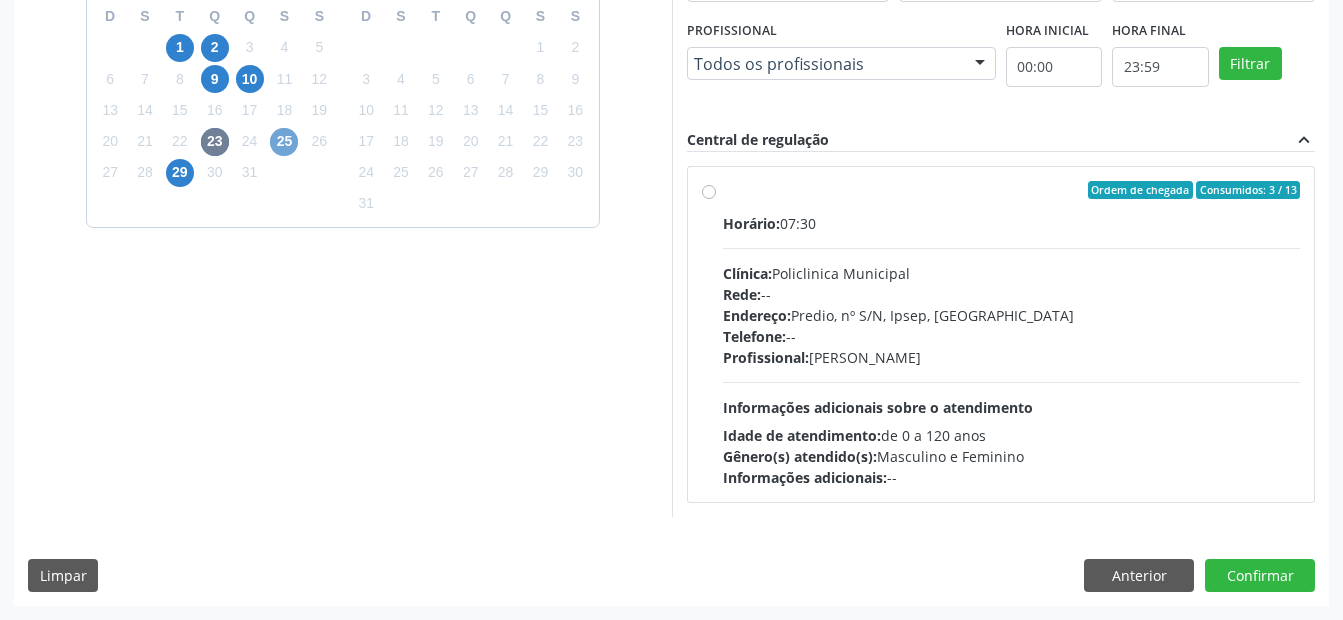 click on "25" at bounding box center (284, 142) 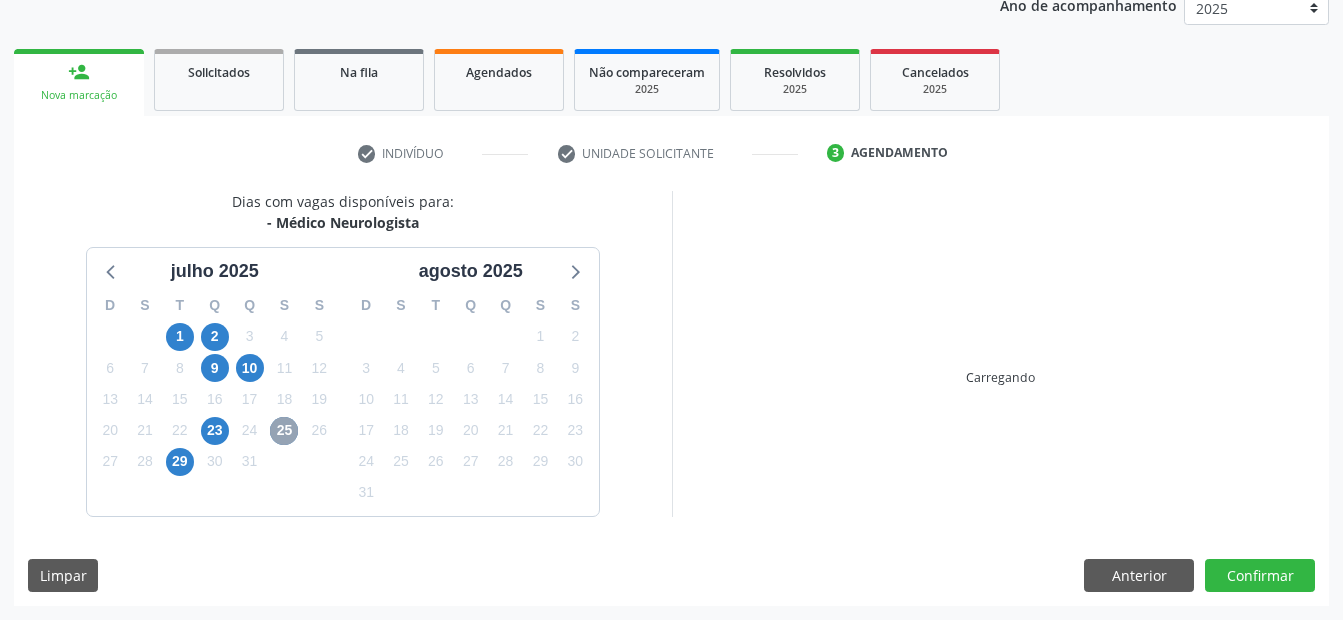 scroll, scrollTop: 539, scrollLeft: 0, axis: vertical 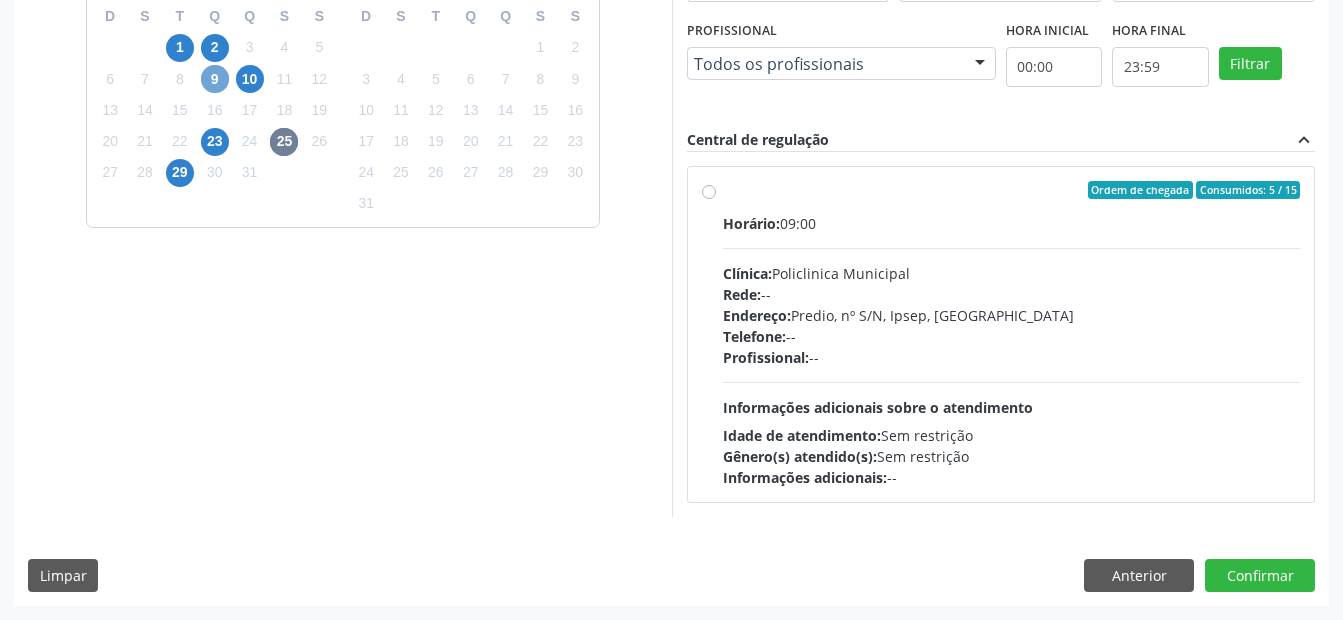 click on "9" at bounding box center (215, 79) 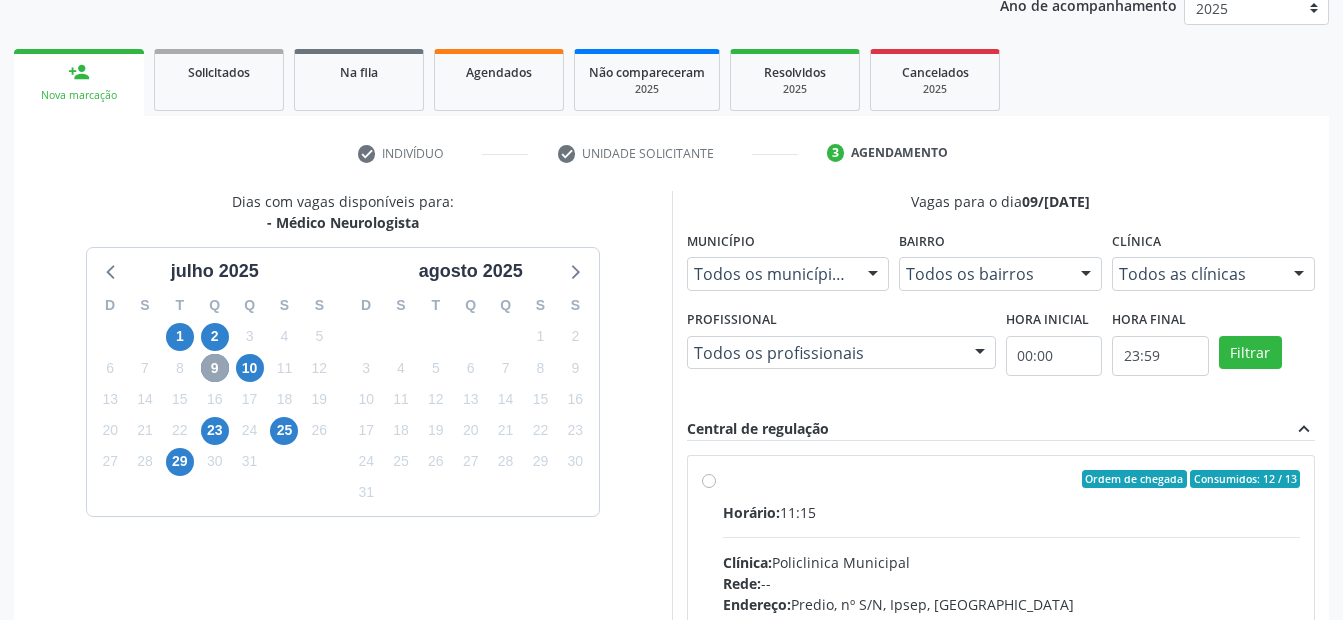 scroll, scrollTop: 539, scrollLeft: 0, axis: vertical 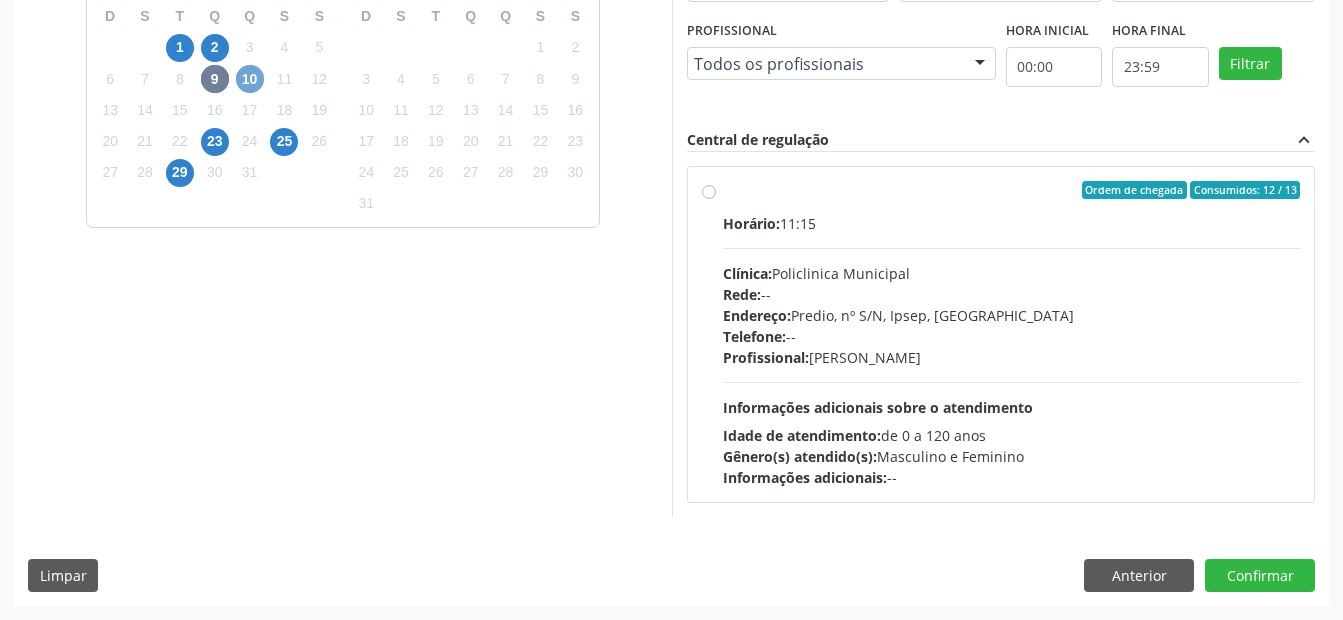 click on "10" at bounding box center [250, 79] 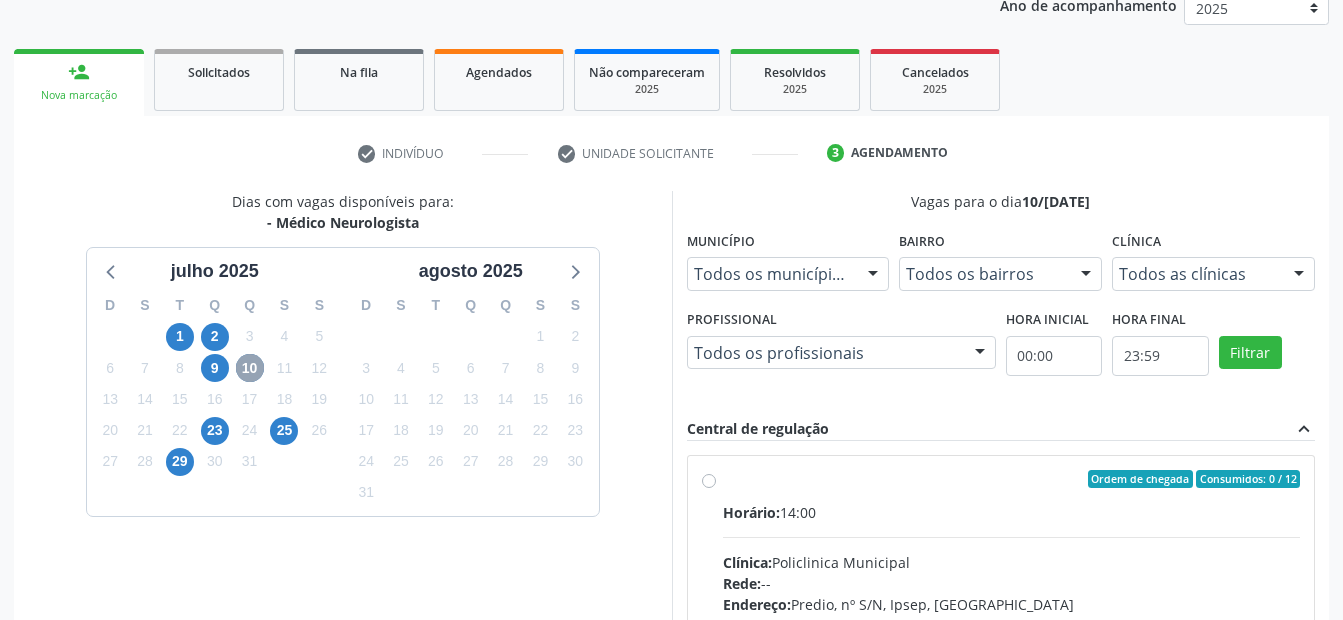 scroll, scrollTop: 539, scrollLeft: 0, axis: vertical 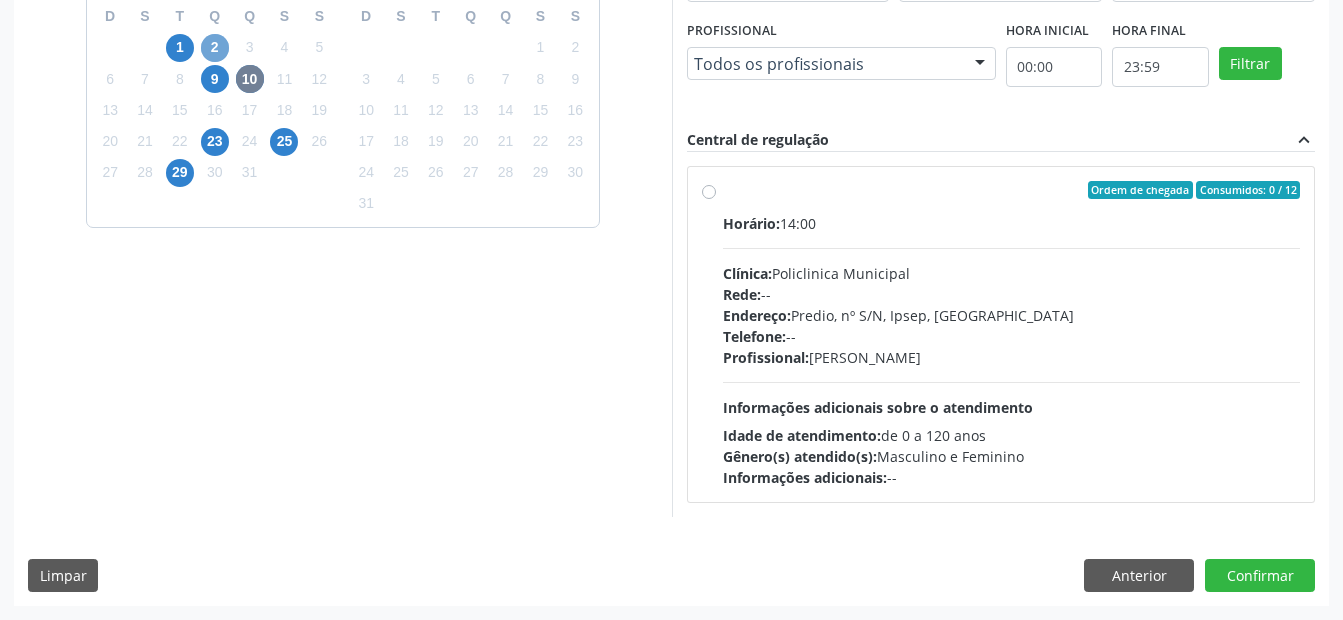 click on "2" at bounding box center (215, 48) 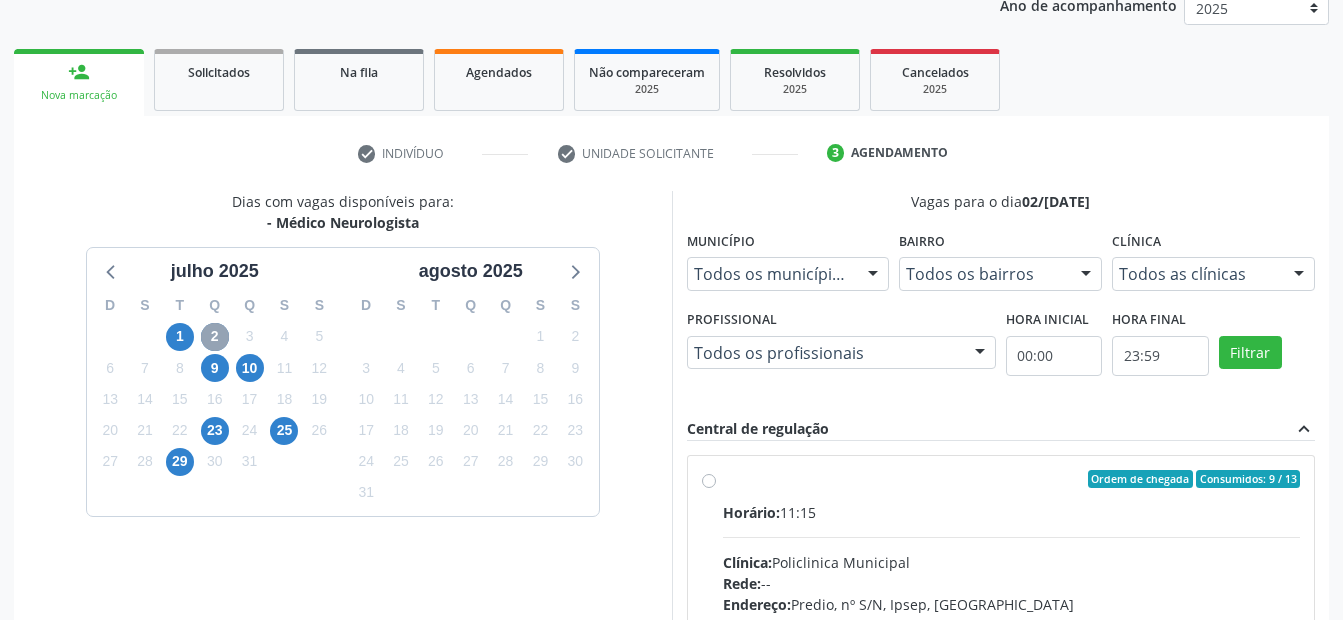 scroll, scrollTop: 539, scrollLeft: 0, axis: vertical 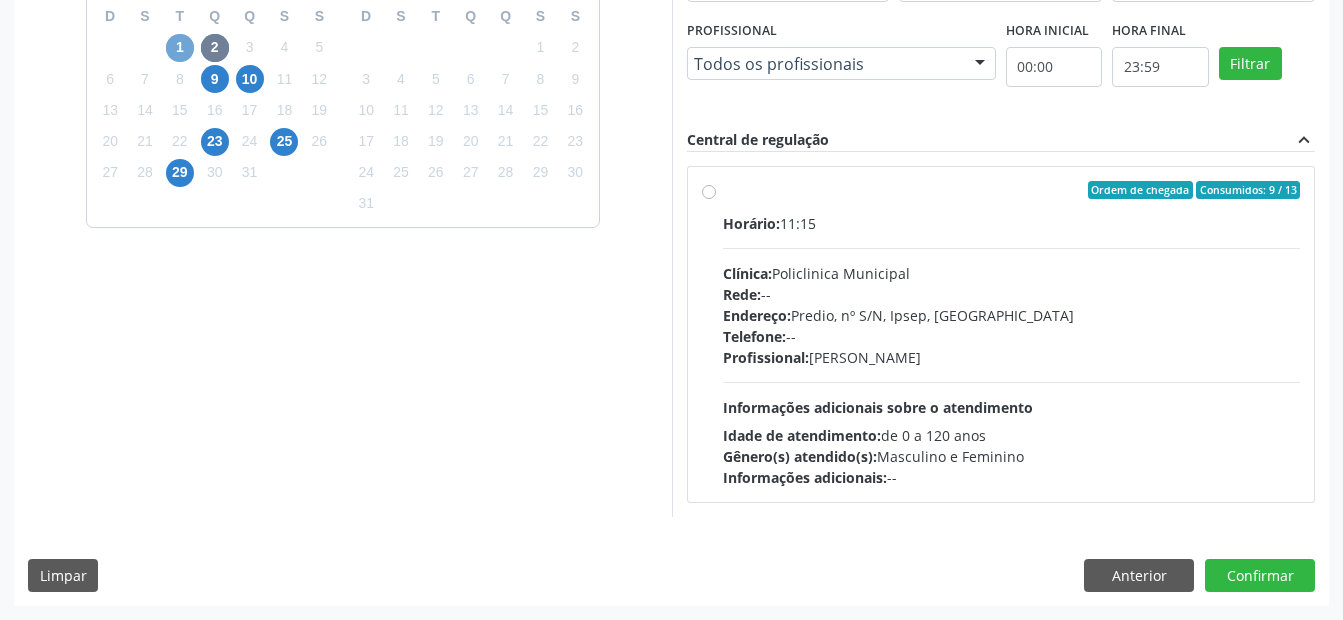 click on "1" at bounding box center (180, 48) 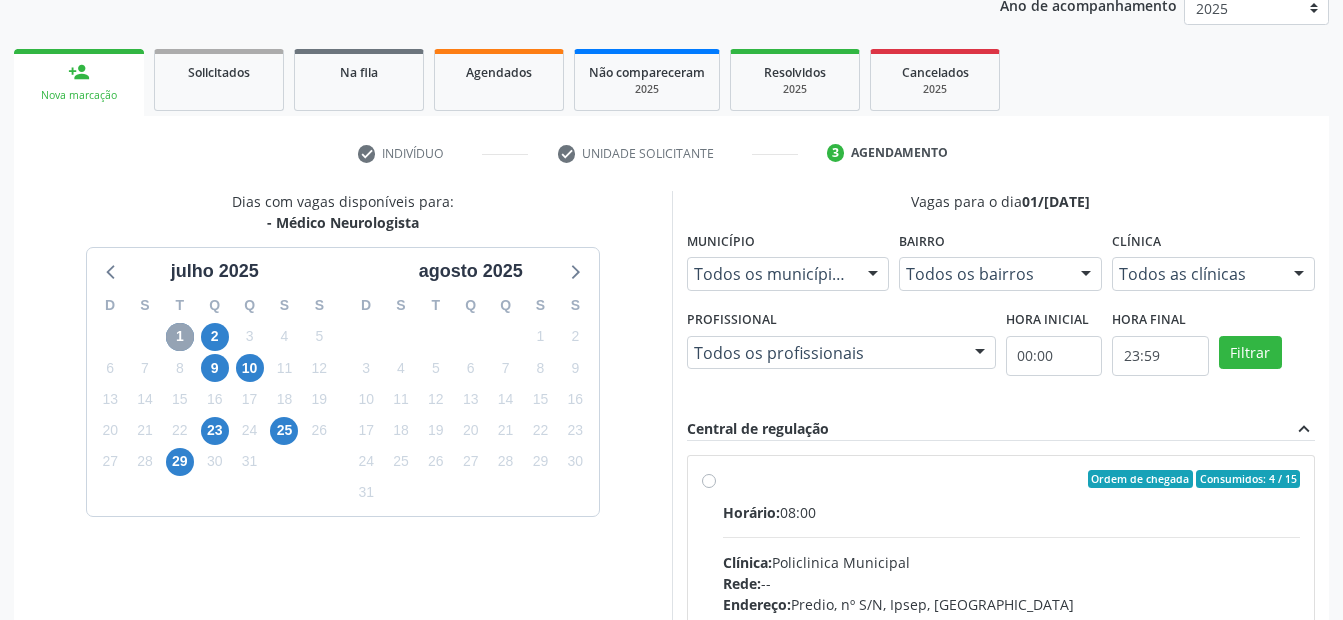 scroll, scrollTop: 539, scrollLeft: 0, axis: vertical 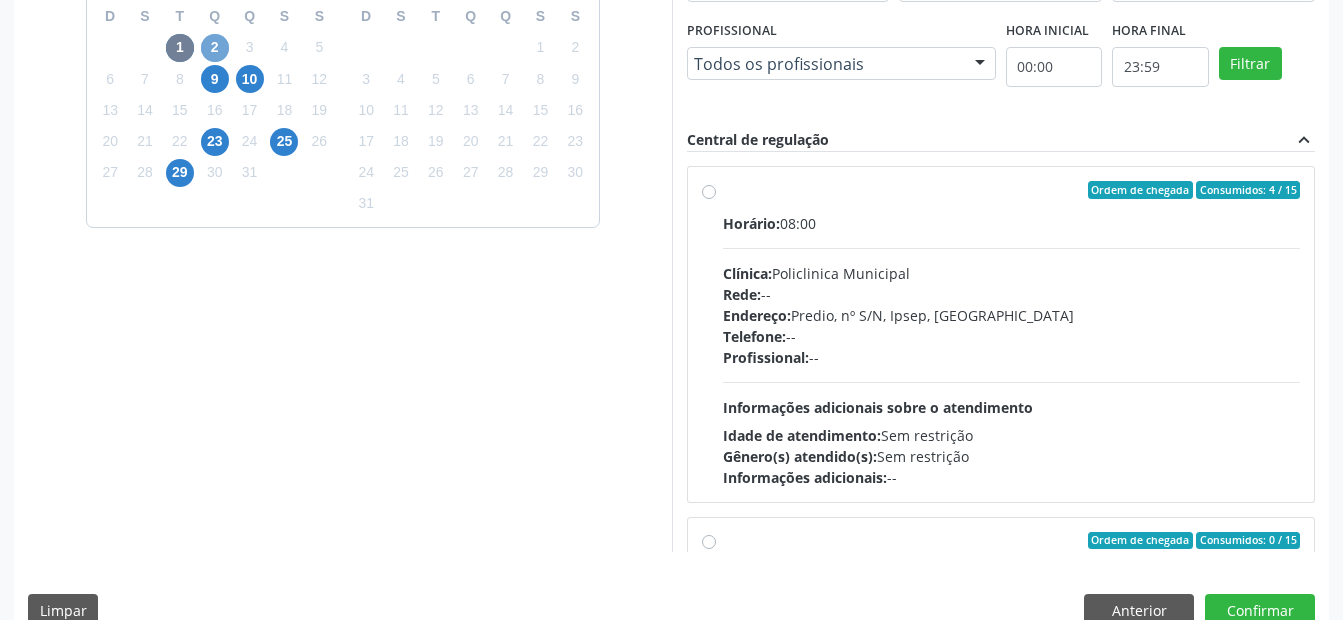 click on "2" at bounding box center (215, 48) 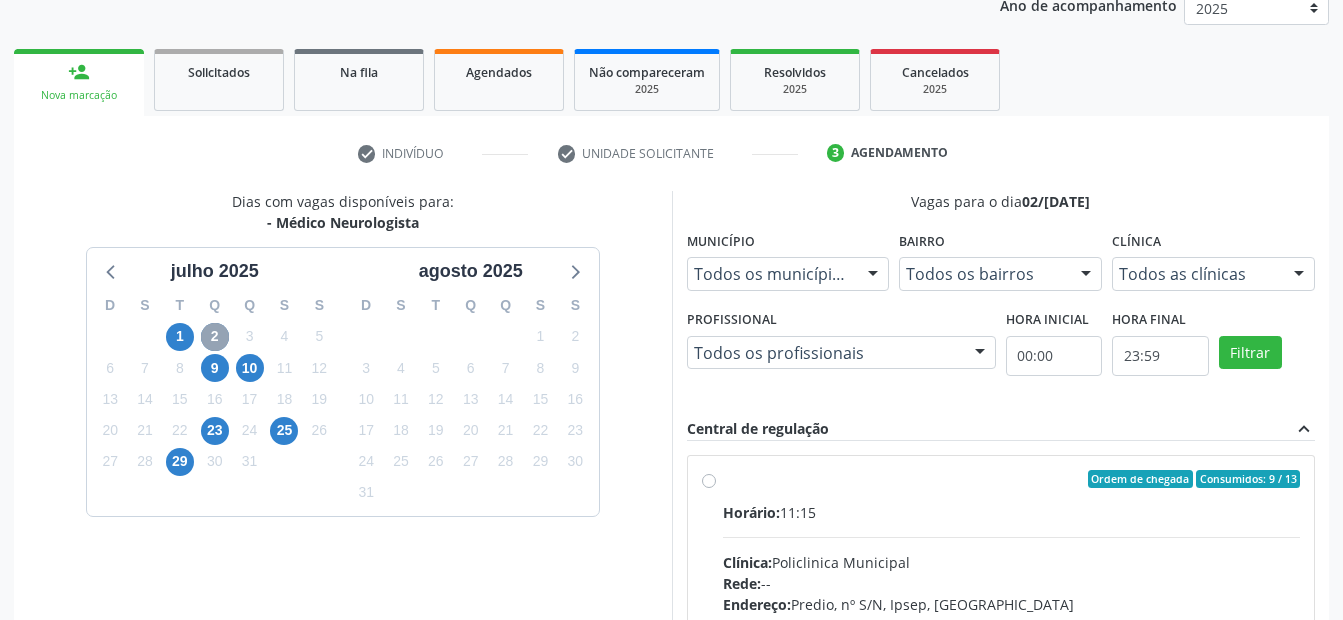 scroll, scrollTop: 539, scrollLeft: 0, axis: vertical 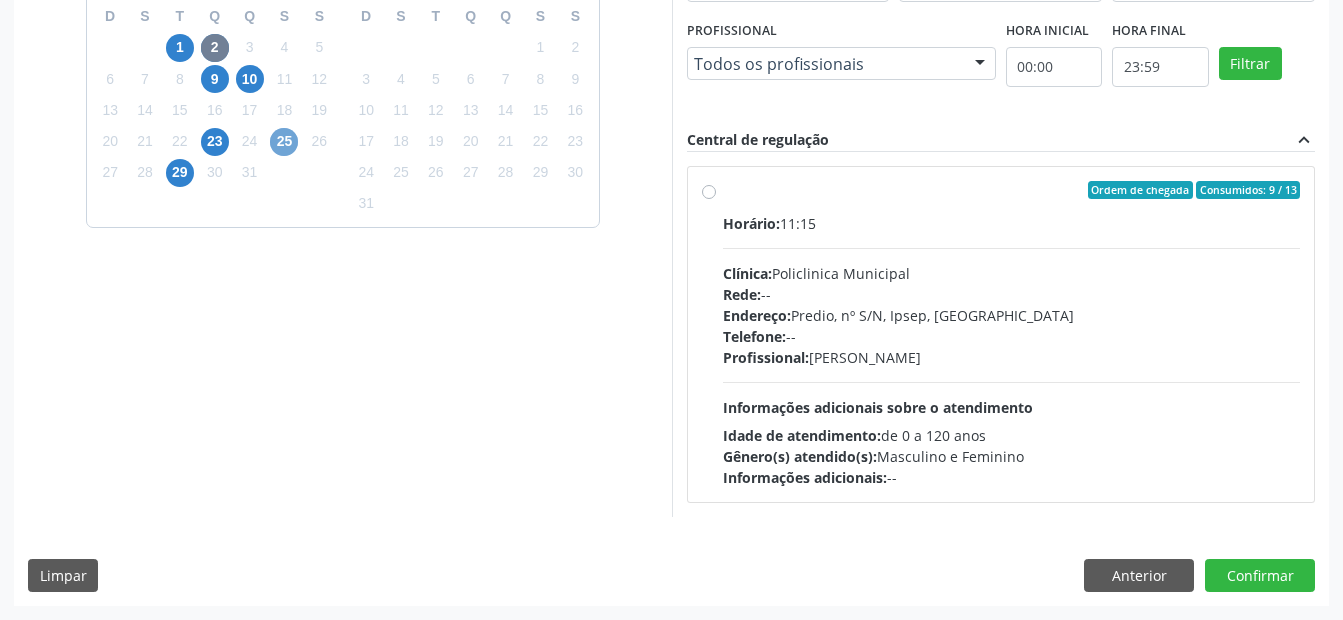 click on "25" at bounding box center (284, 142) 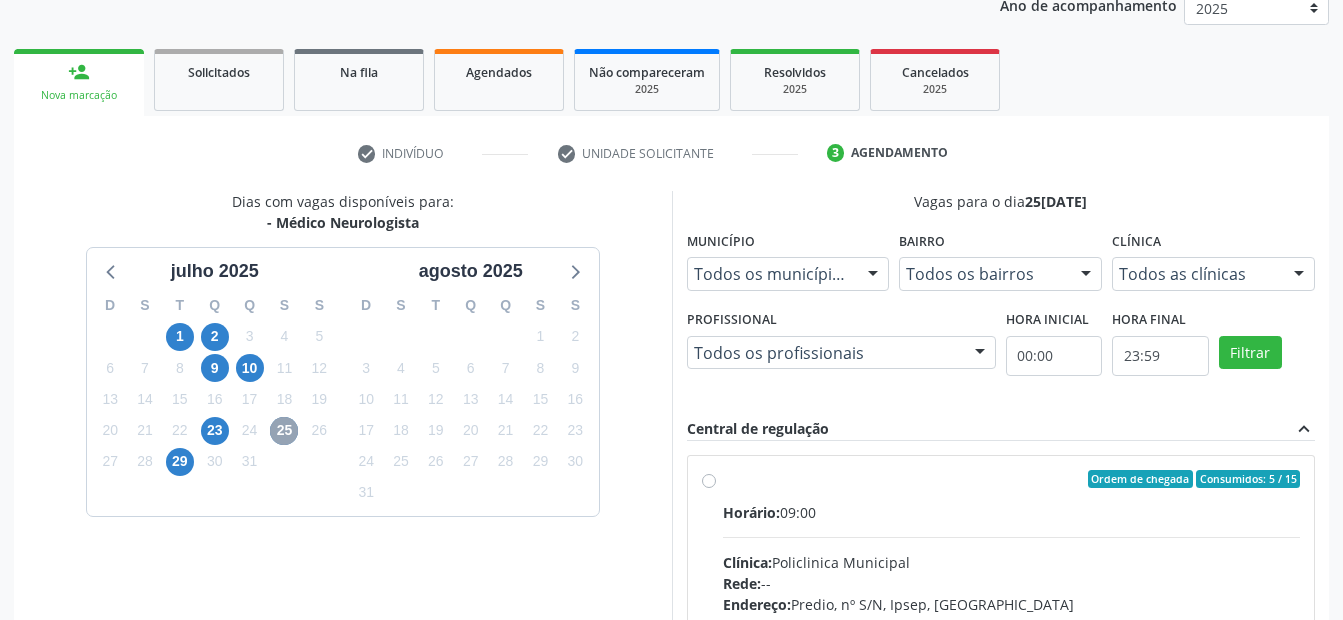 scroll, scrollTop: 539, scrollLeft: 0, axis: vertical 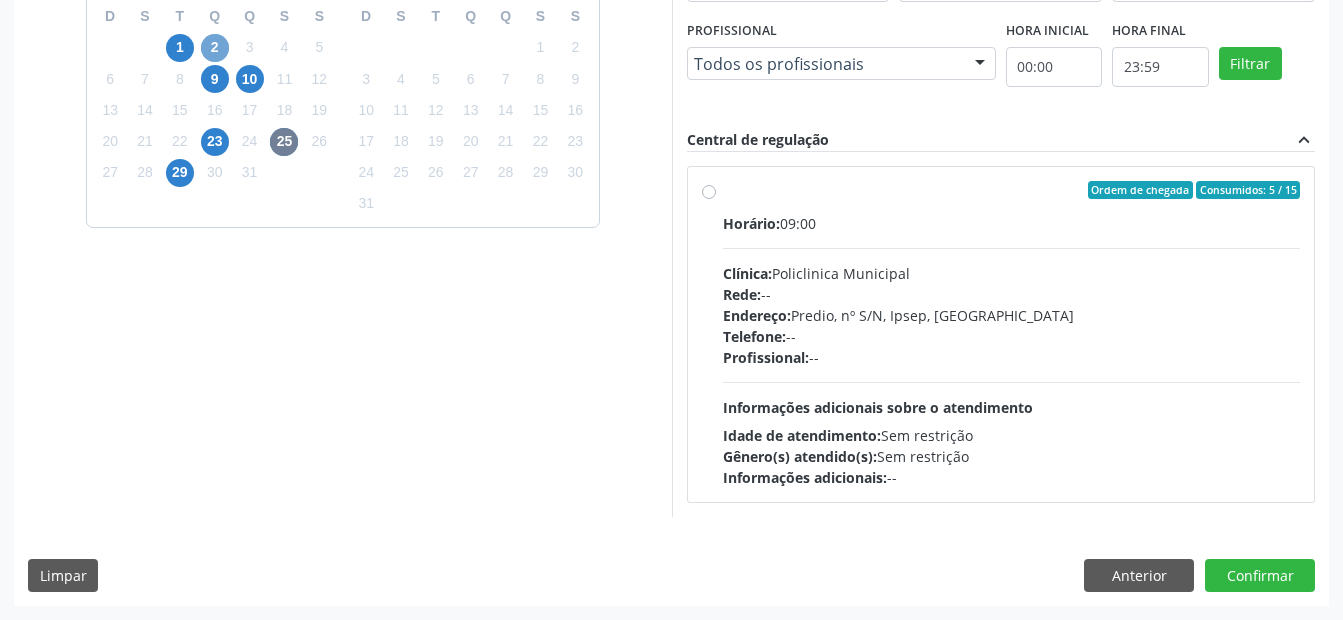 click on "2" at bounding box center (215, 48) 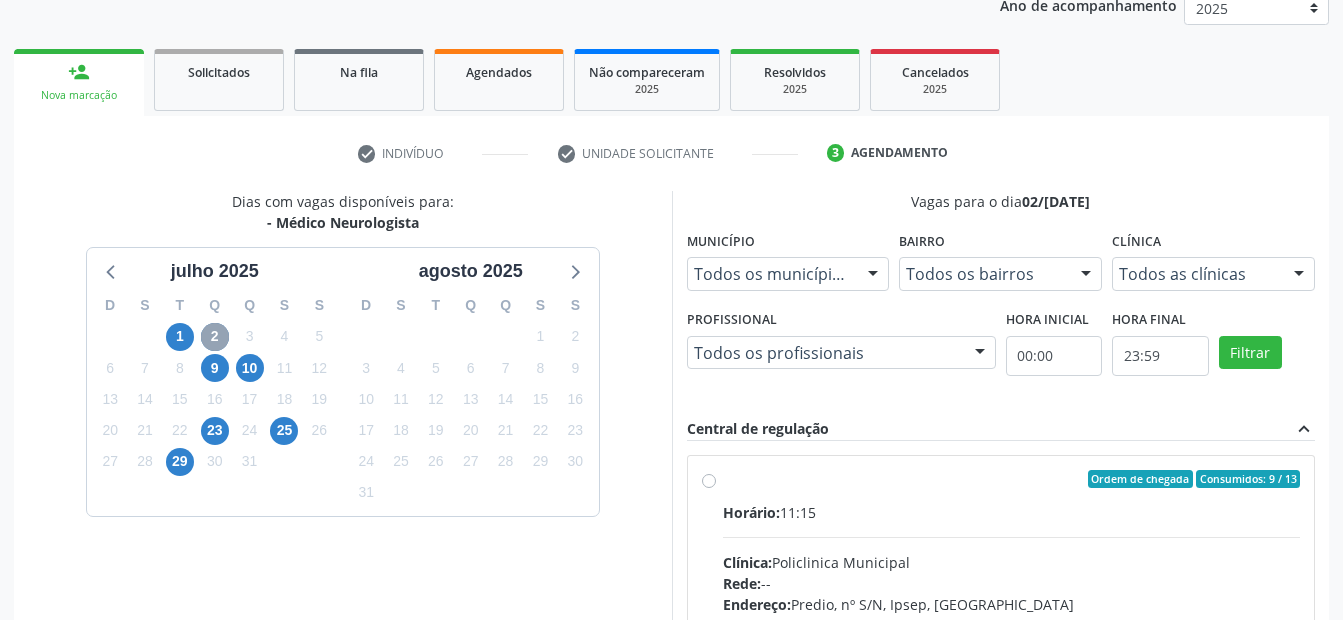 scroll, scrollTop: 539, scrollLeft: 0, axis: vertical 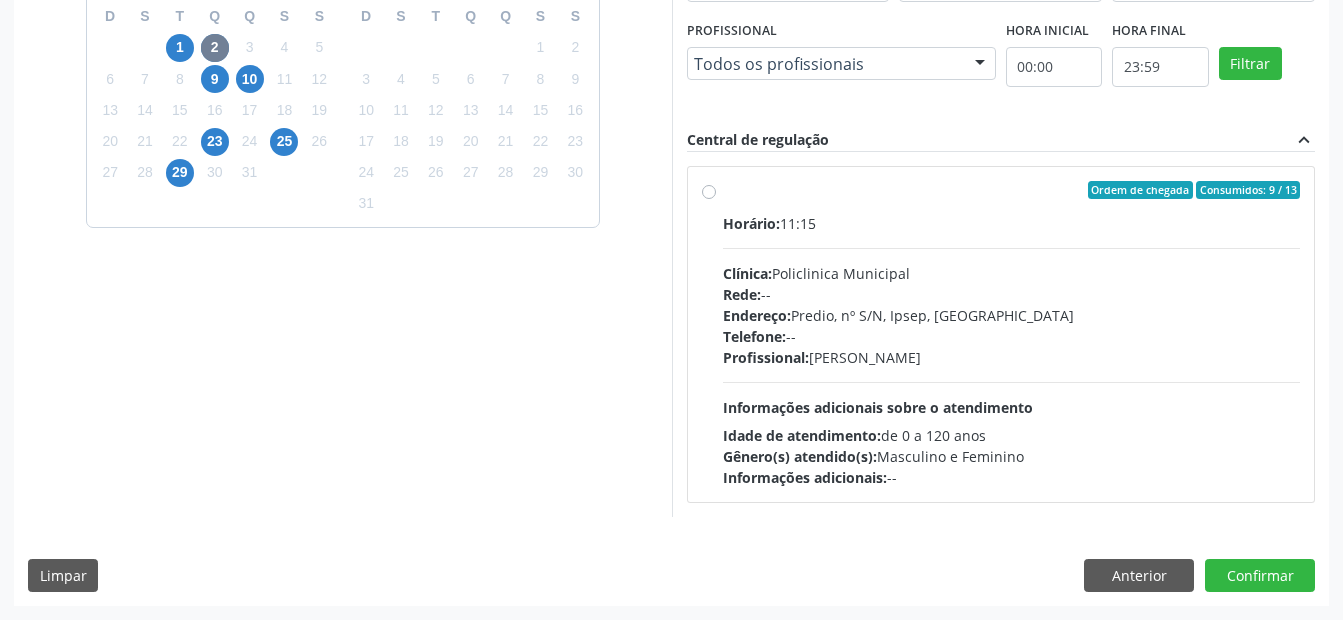 click on "Ordem de chegada
Consumidos: 9 / 13
Horário:   11:15
Clínica:  Policlinica Municipal
Rede:
--
Endereço:   Predio, nº S/N, Ipsep, [GEOGRAPHIC_DATA] - PE
Telefone:   --
Profissional:
[PERSON_NAME]
Informações adicionais sobre o atendimento
Idade de atendimento:
de 0 a 120 anos
Gênero(s) atendido(s):
Masculino e Feminino
Informações adicionais:
--" at bounding box center (1012, 334) 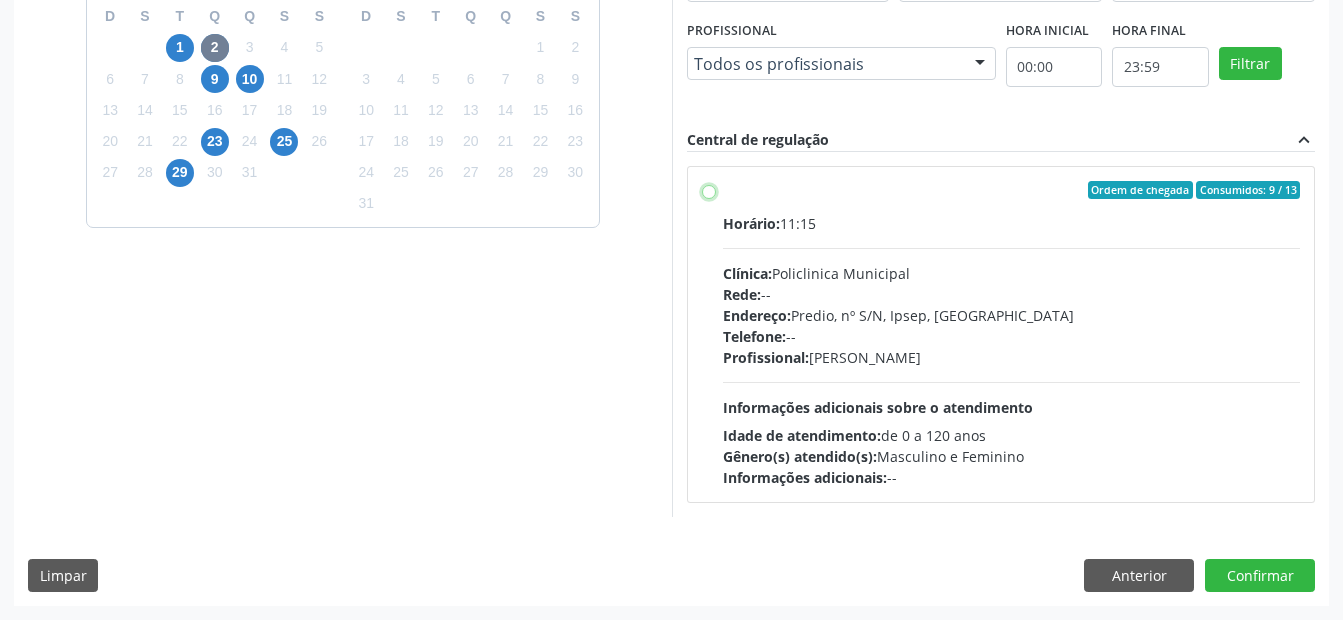click on "Ordem de chegada
Consumidos: 9 / 13
Horário:   11:15
Clínica:  Policlinica Municipal
Rede:
--
Endereço:   Predio, nº S/N, Ipsep, [GEOGRAPHIC_DATA] - PE
Telefone:   --
Profissional:
[PERSON_NAME]
Informações adicionais sobre o atendimento
Idade de atendimento:
de 0 a 120 anos
Gênero(s) atendido(s):
Masculino e Feminino
Informações adicionais:
--" at bounding box center (709, 190) 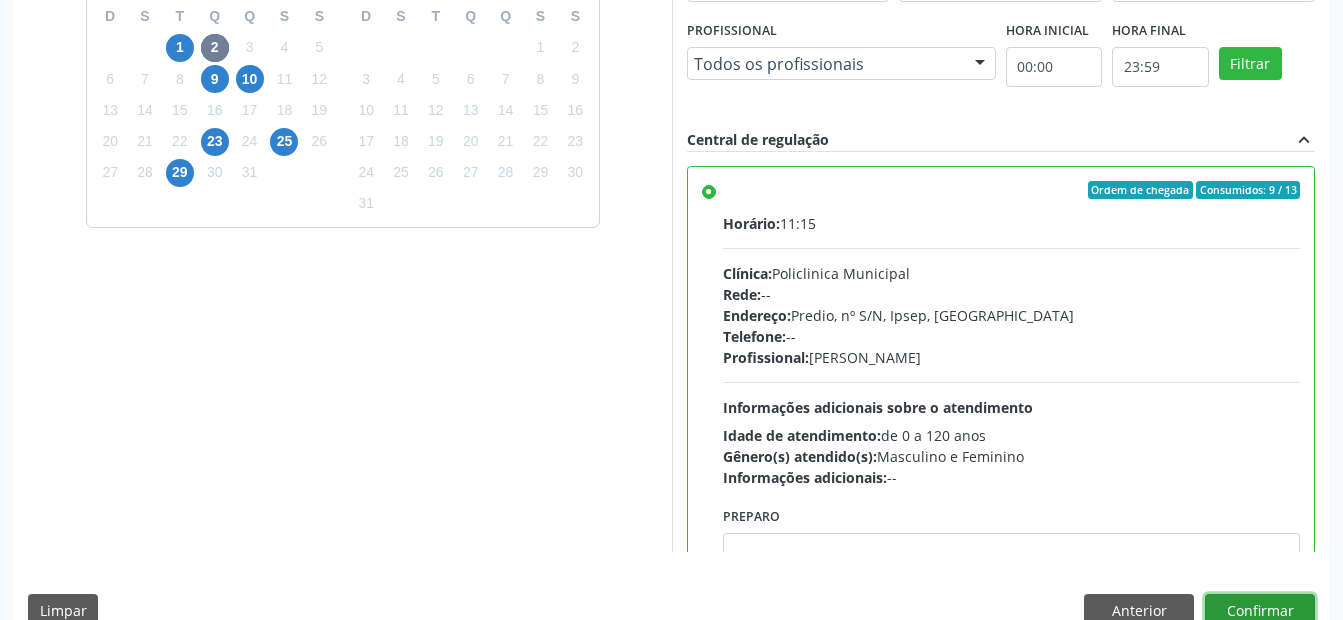 click on "Confirmar" at bounding box center [1260, 611] 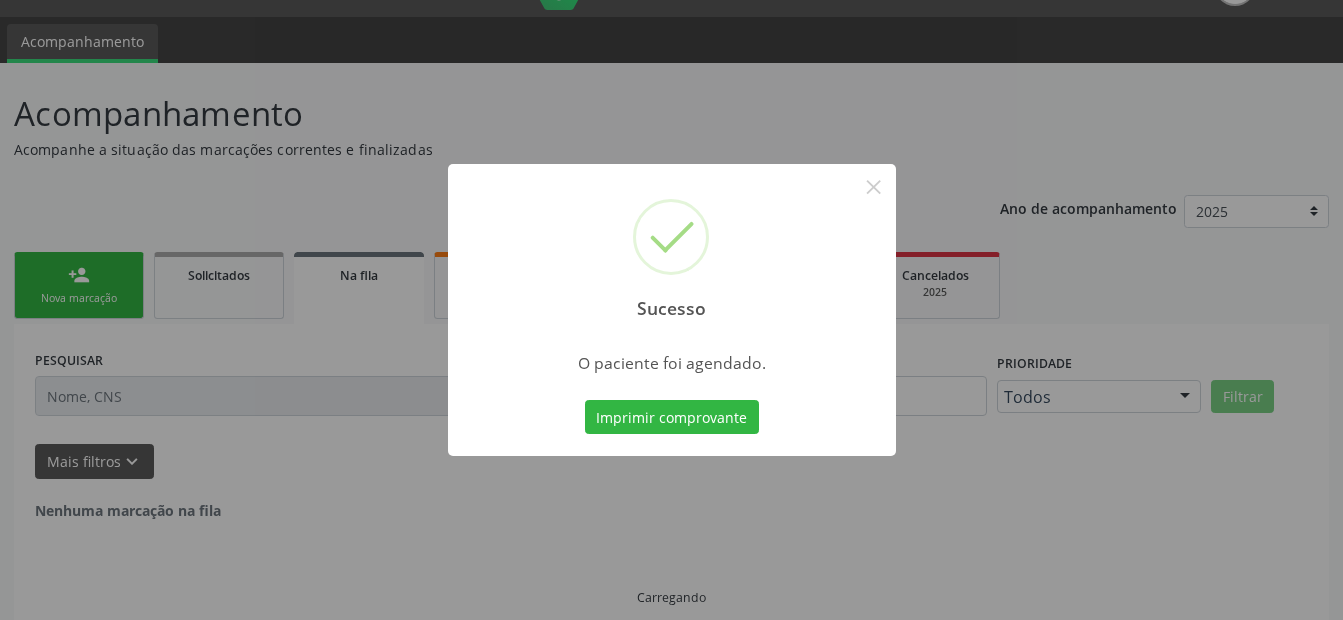 scroll, scrollTop: 0, scrollLeft: 0, axis: both 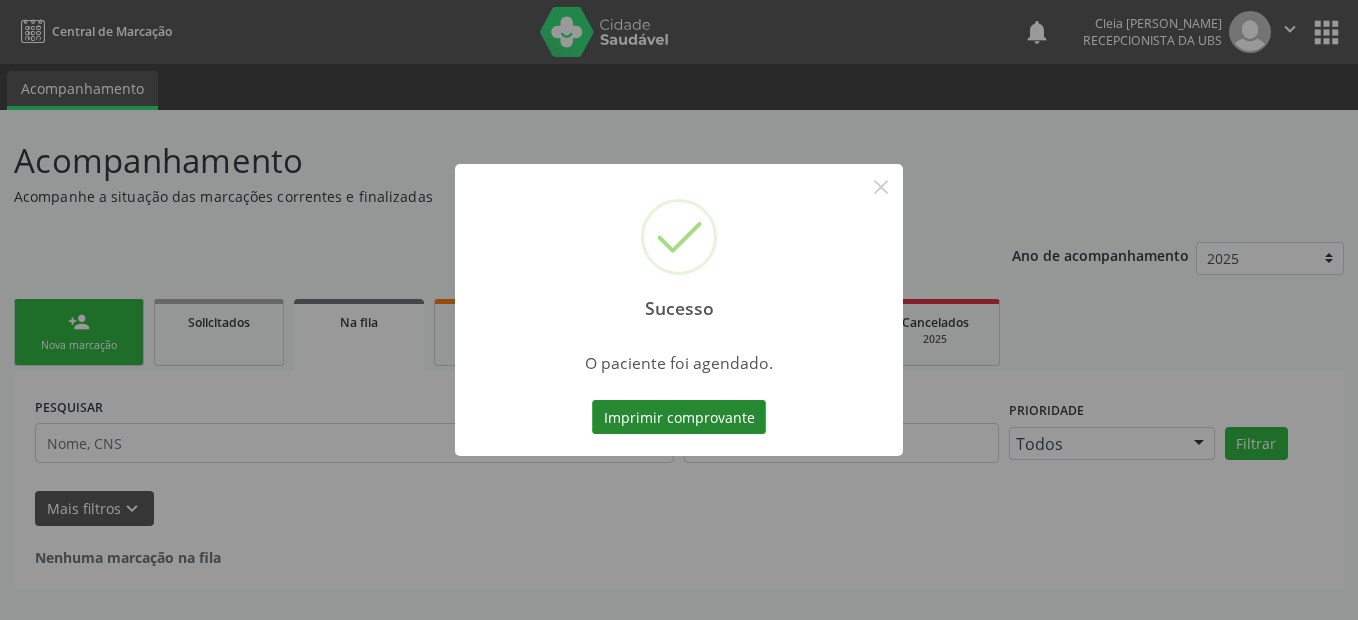 click on "Imprimir comprovante" at bounding box center [679, 417] 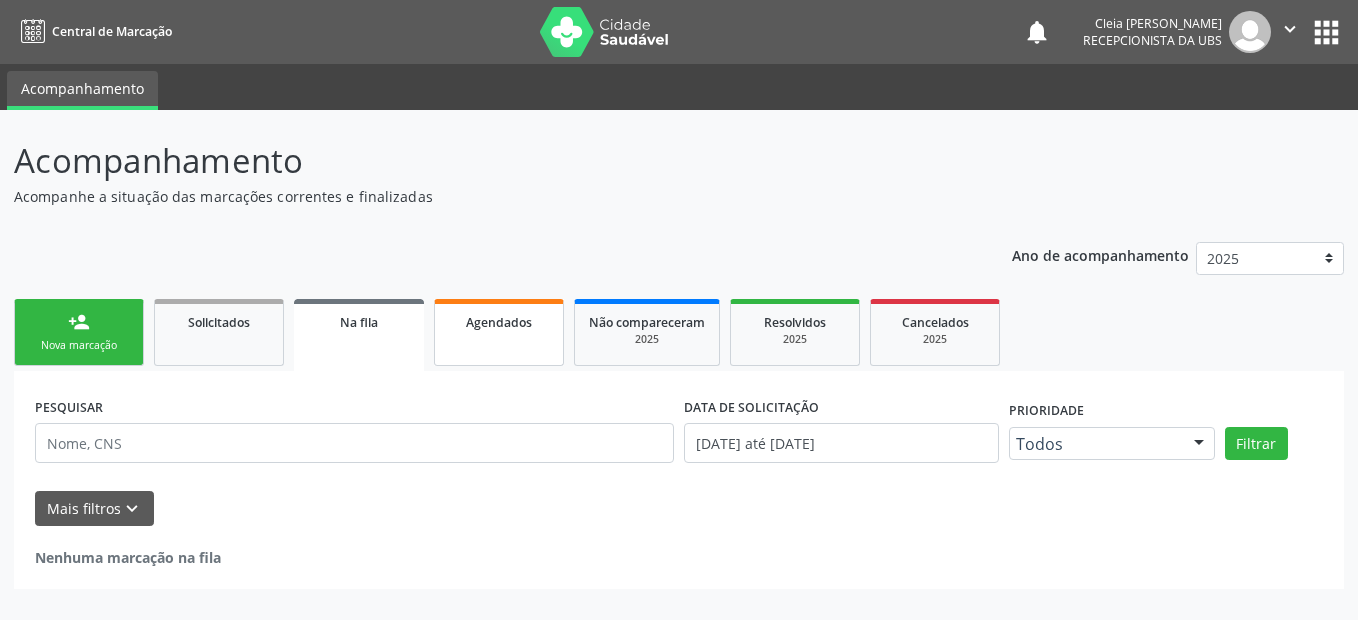 click on "Agendados" at bounding box center (499, 332) 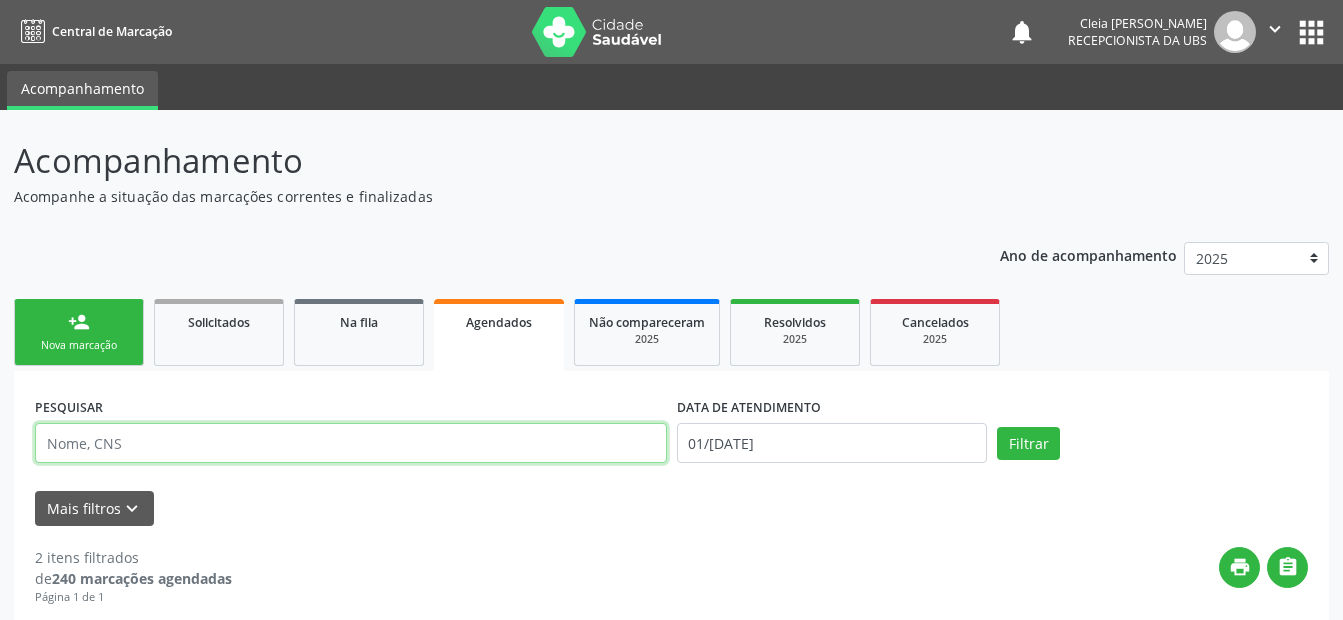 click at bounding box center (351, 443) 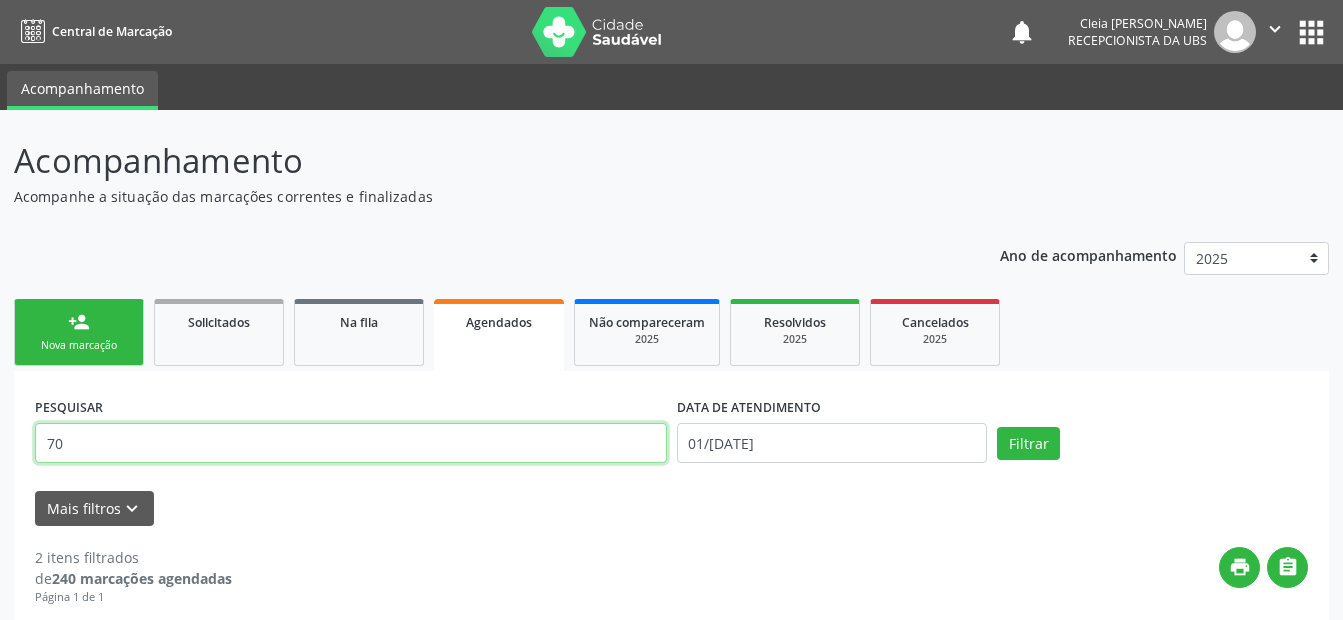 type on "700" 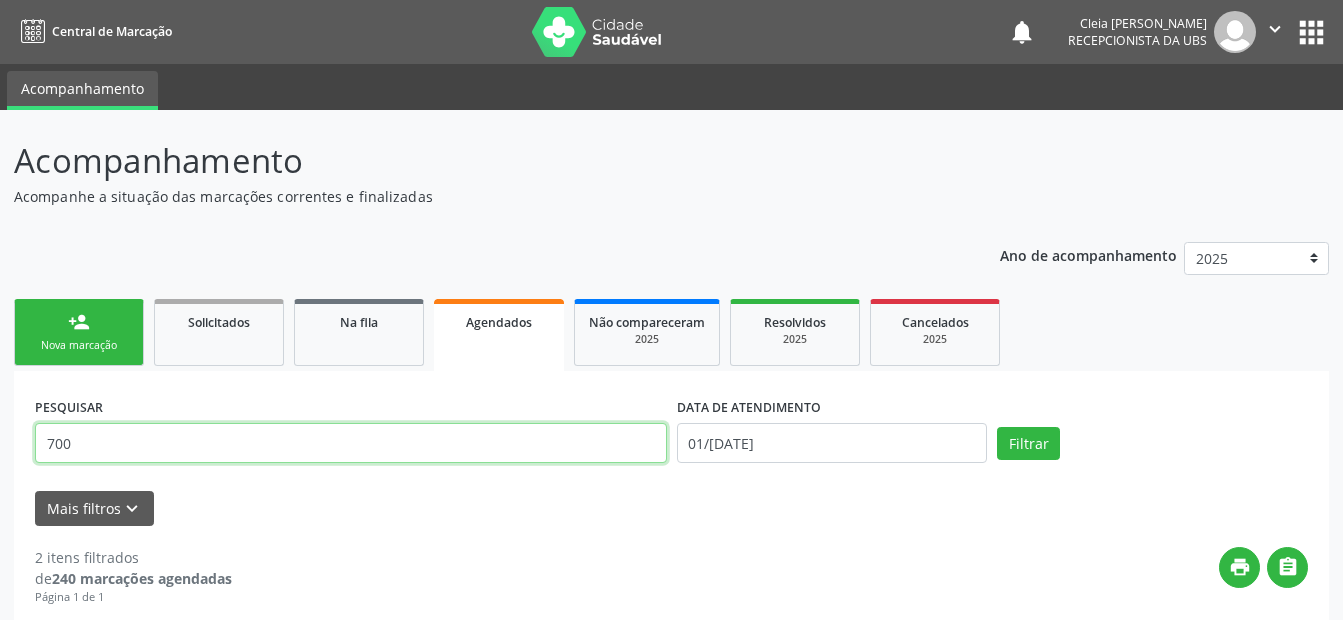 drag, startPoint x: 172, startPoint y: 446, endPoint x: -4, endPoint y: 462, distance: 176.72577 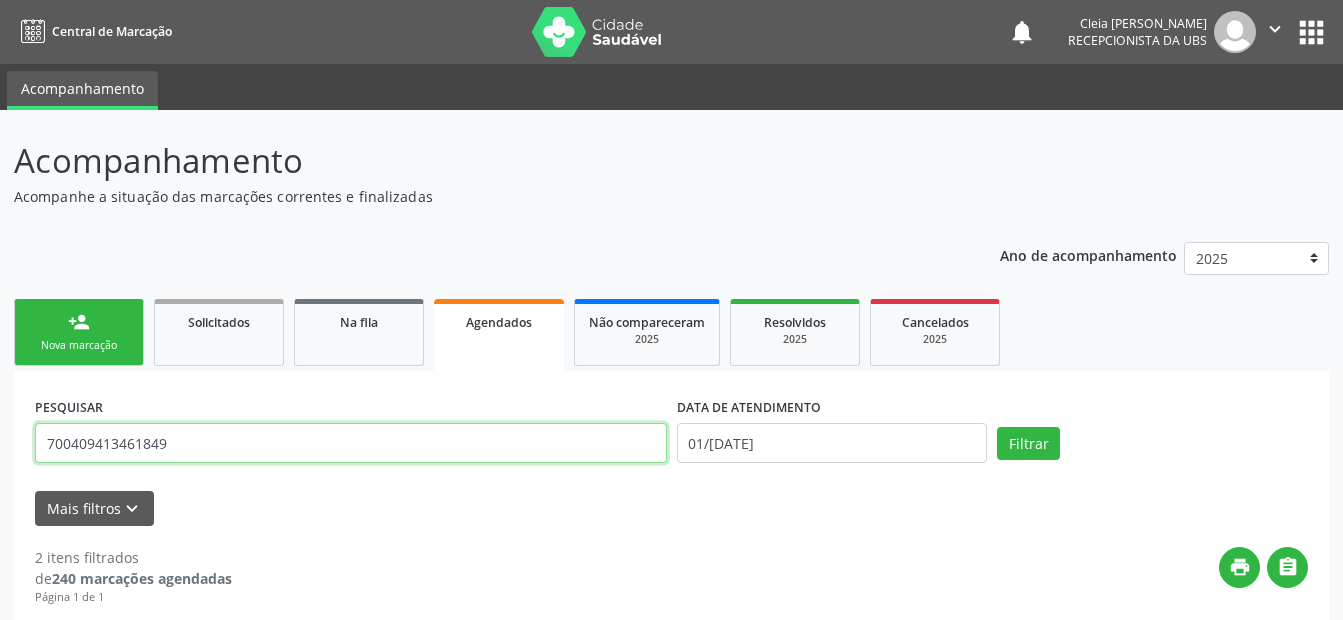 type on "700409413461849" 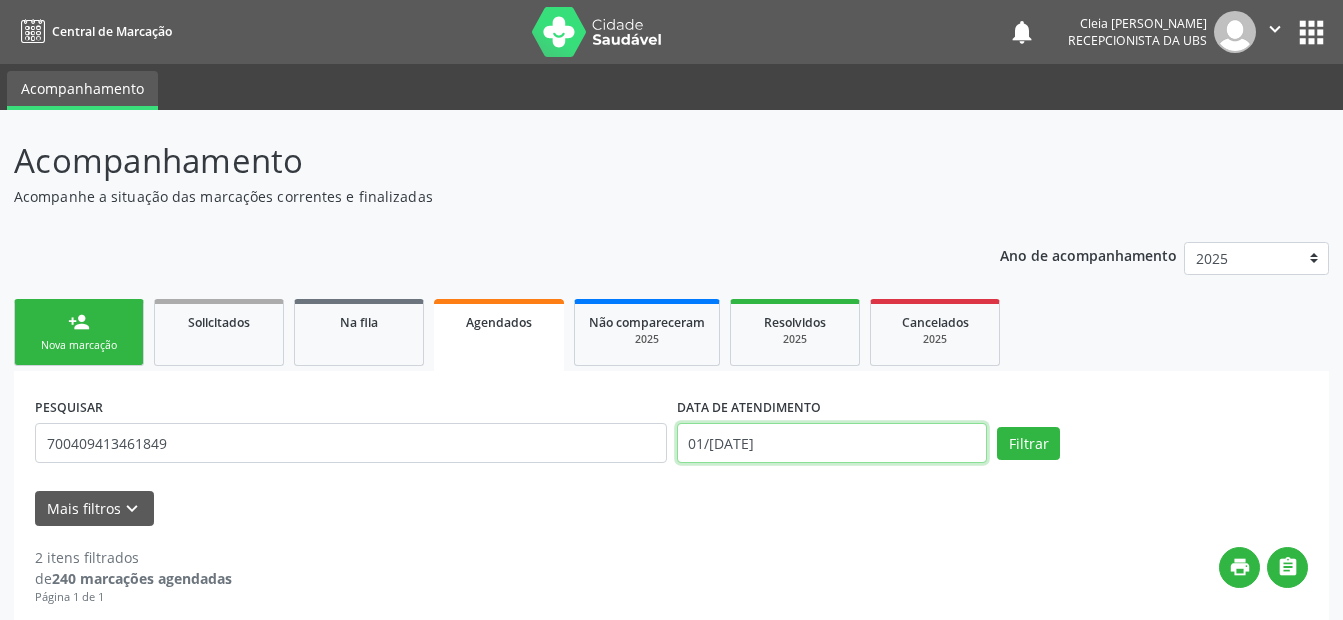 click on "01/[DATE]" at bounding box center (832, 443) 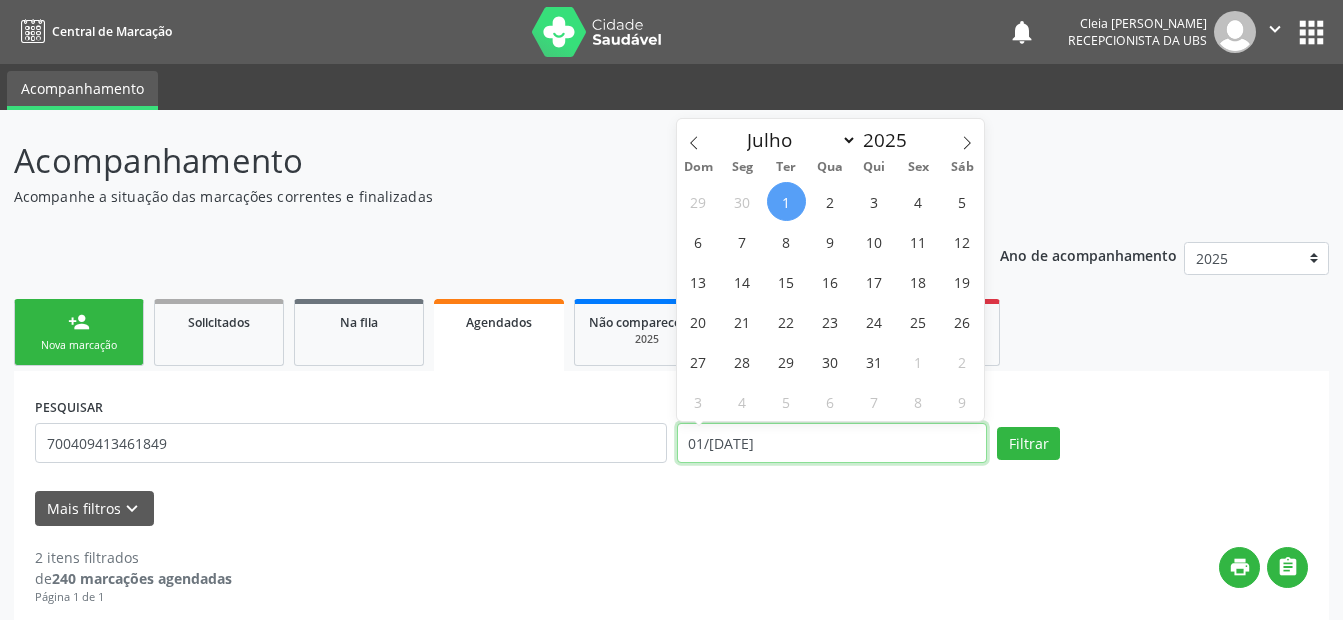 click on "01/[DATE]" at bounding box center [832, 443] 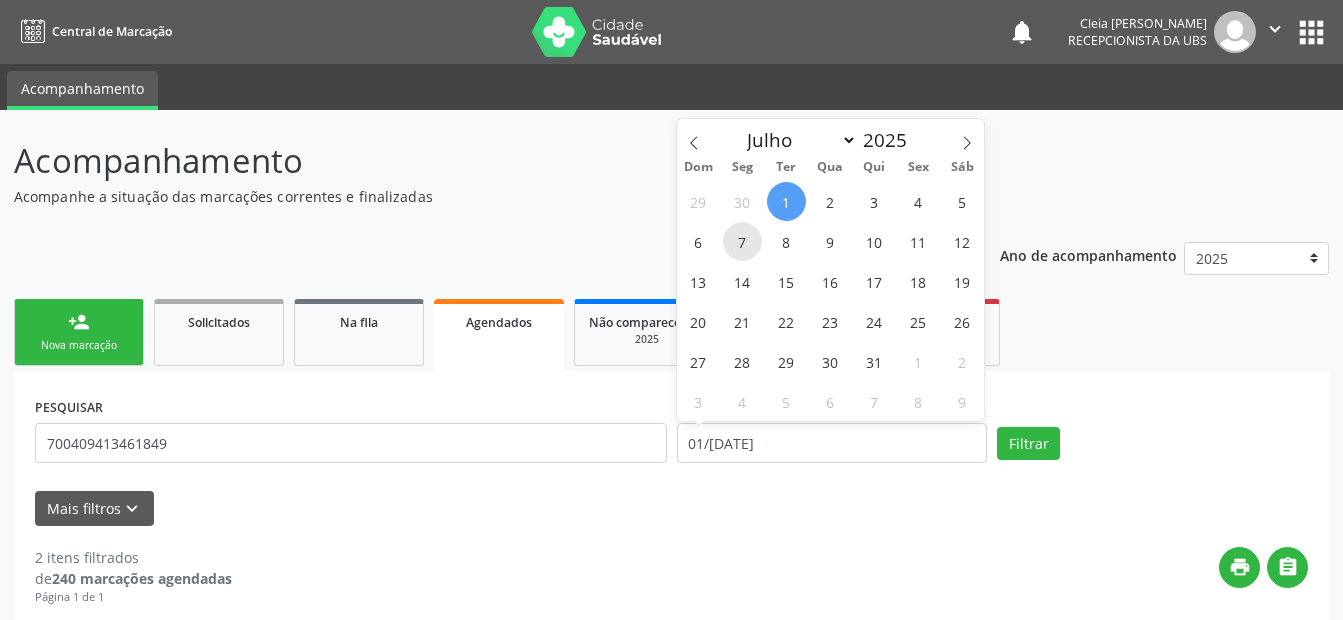 drag, startPoint x: 765, startPoint y: 447, endPoint x: 738, endPoint y: 243, distance: 205.779 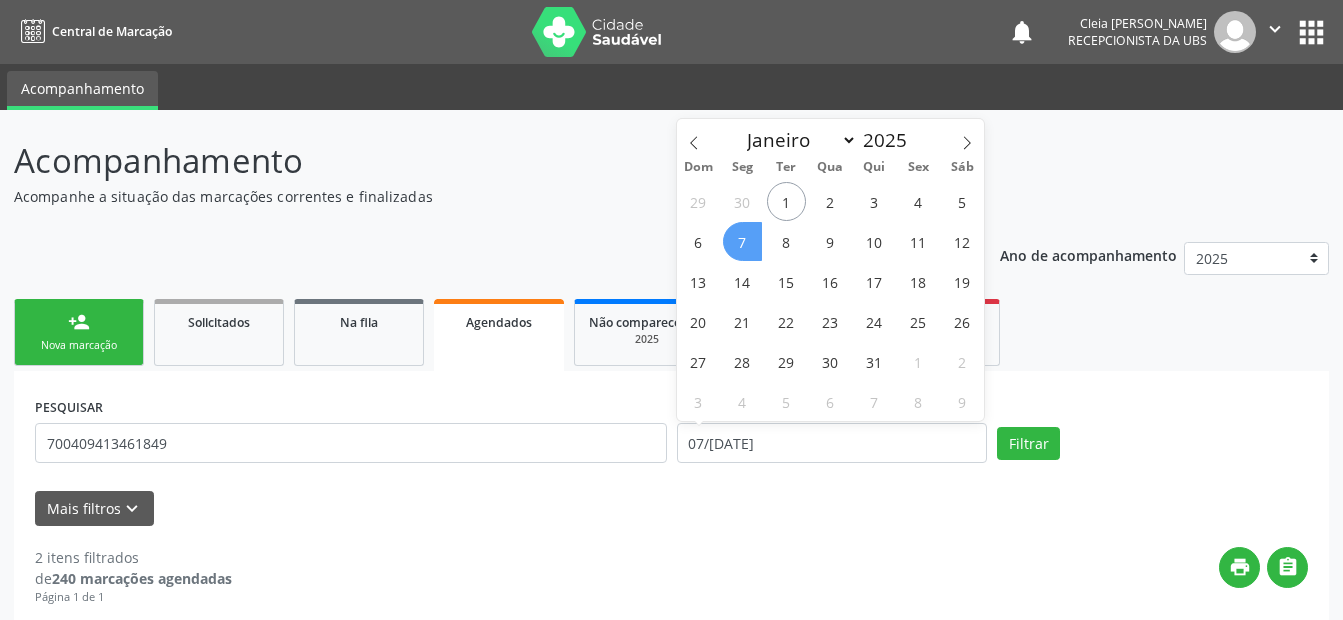 click on "7" at bounding box center (742, 241) 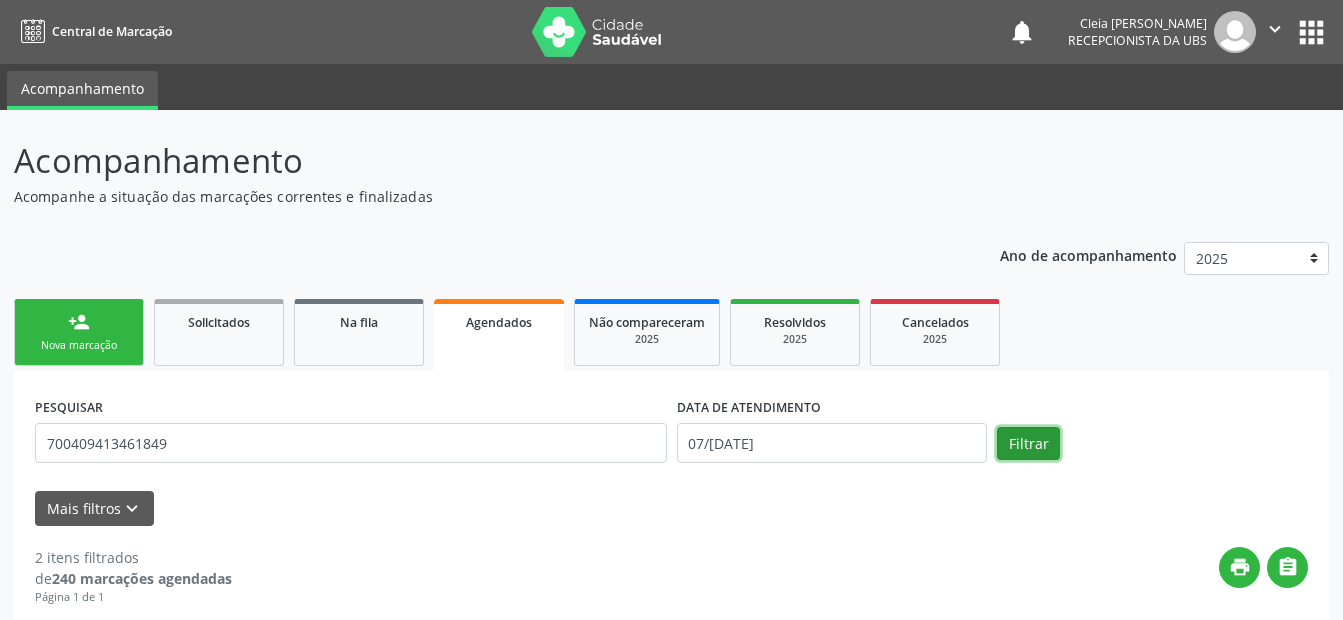 click on "Filtrar" at bounding box center (1028, 444) 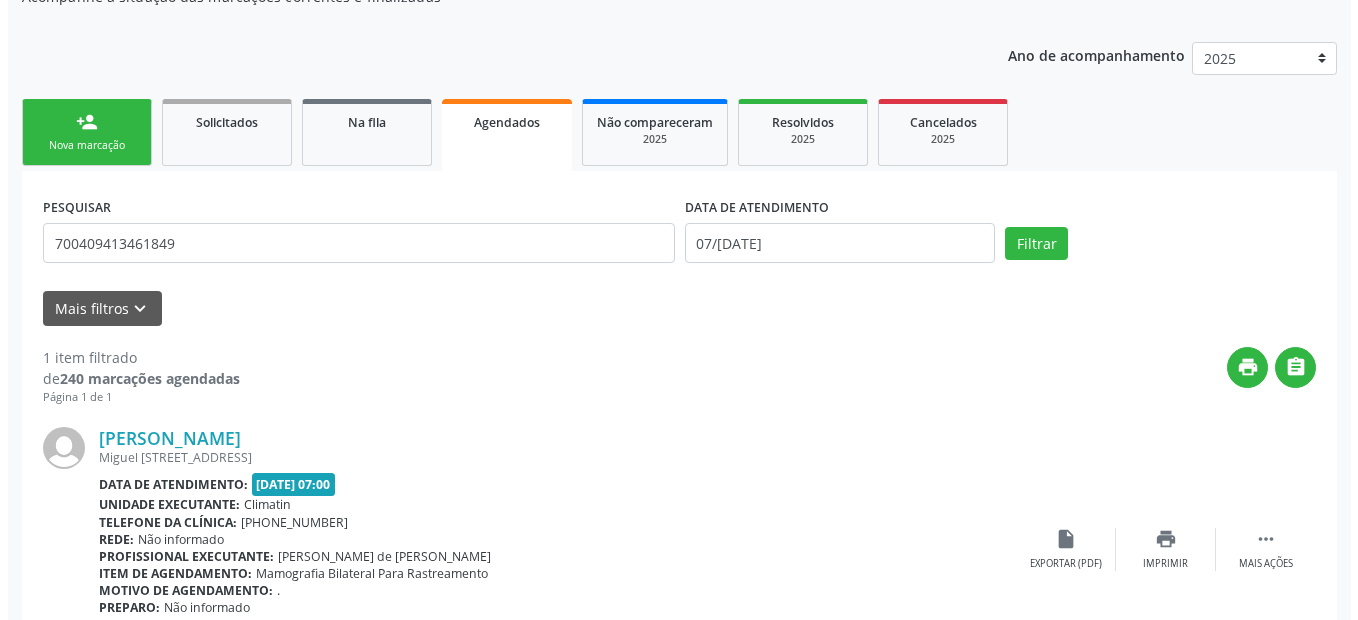 scroll, scrollTop: 300, scrollLeft: 0, axis: vertical 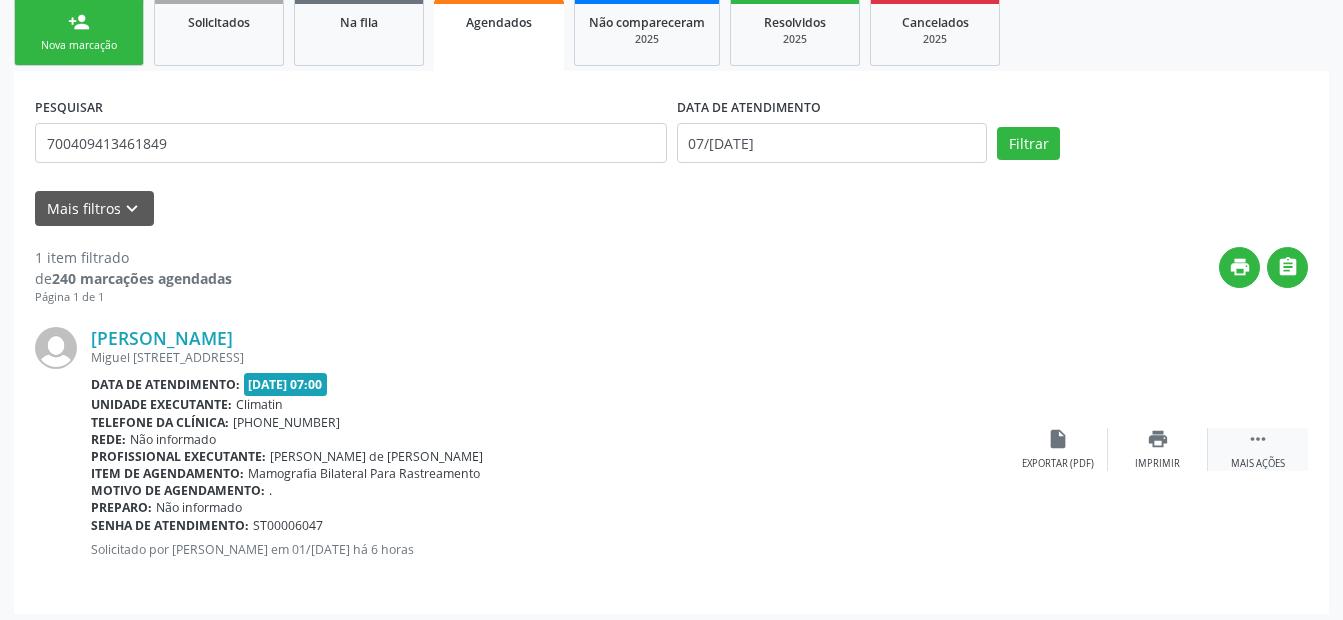 click on "Mais ações" at bounding box center (1258, 464) 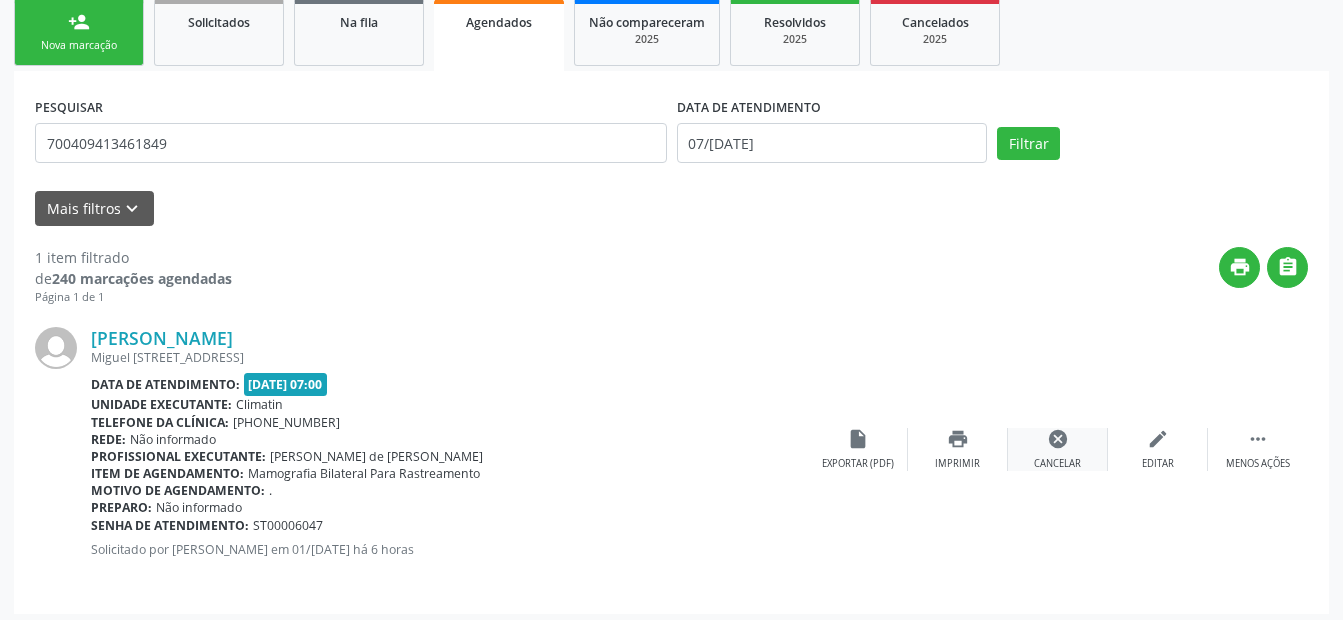 click on "cancel" at bounding box center [1058, 439] 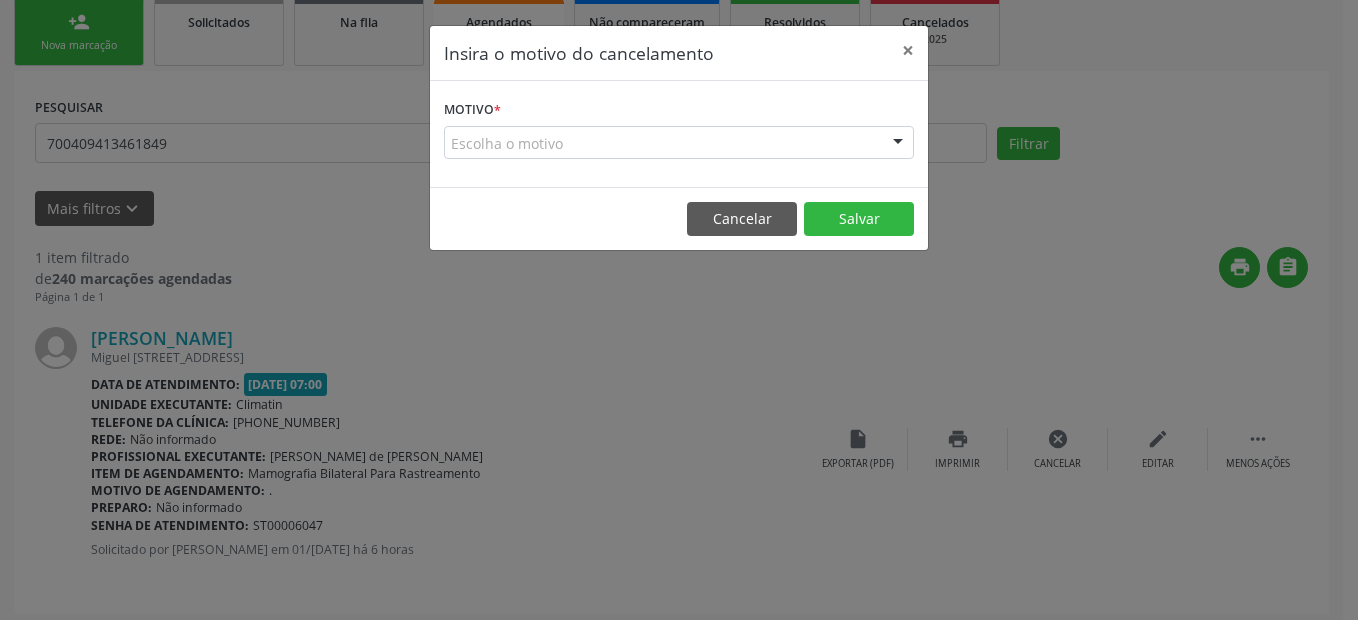 click on "Escolha o motivo" at bounding box center (679, 143) 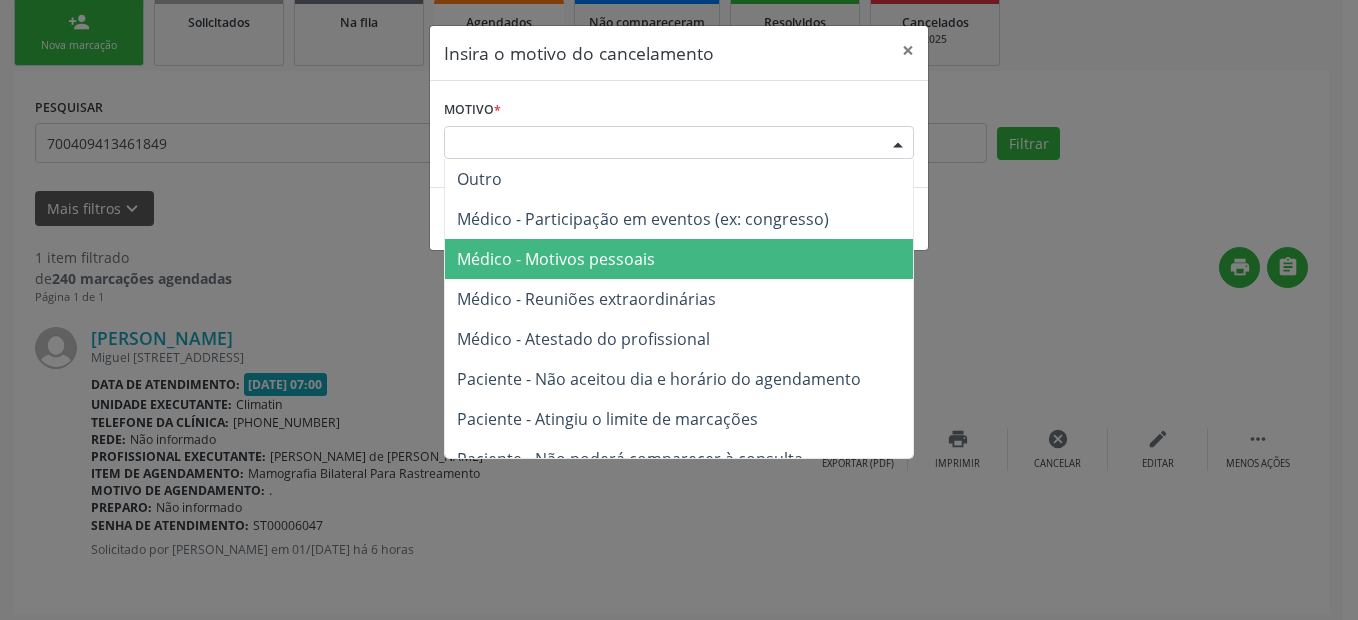 click on "Médico - Motivos pessoais" at bounding box center [679, 259] 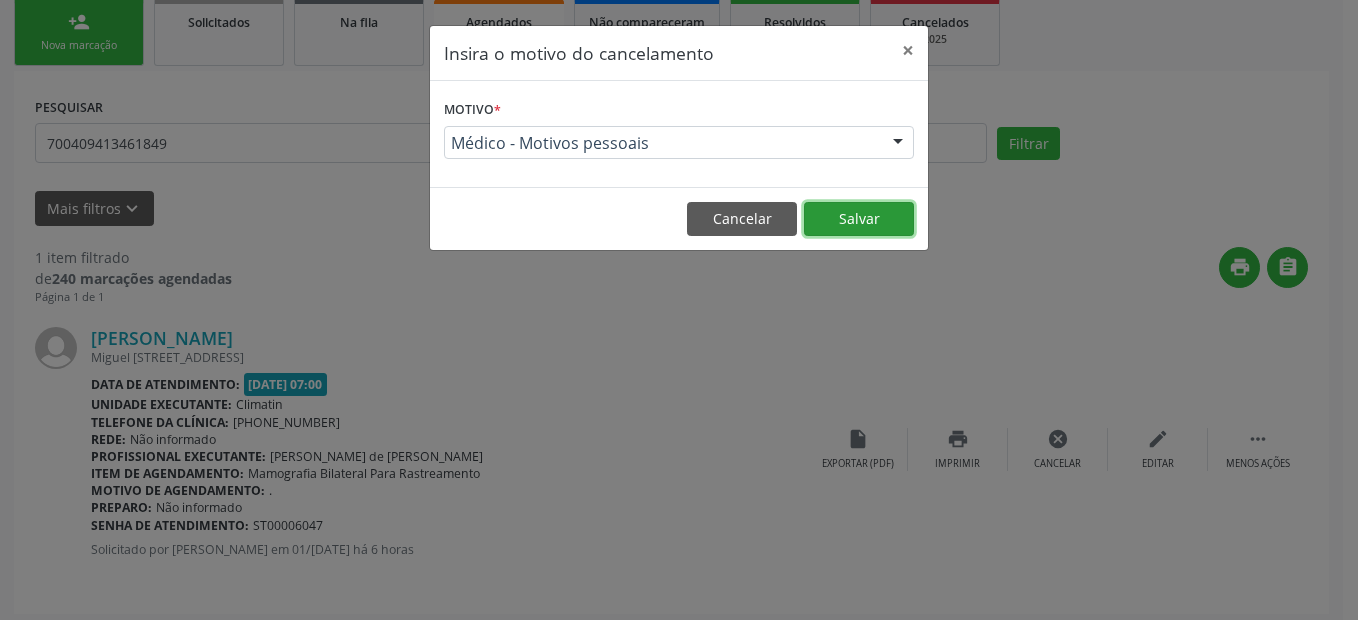 click on "Salvar" at bounding box center (859, 219) 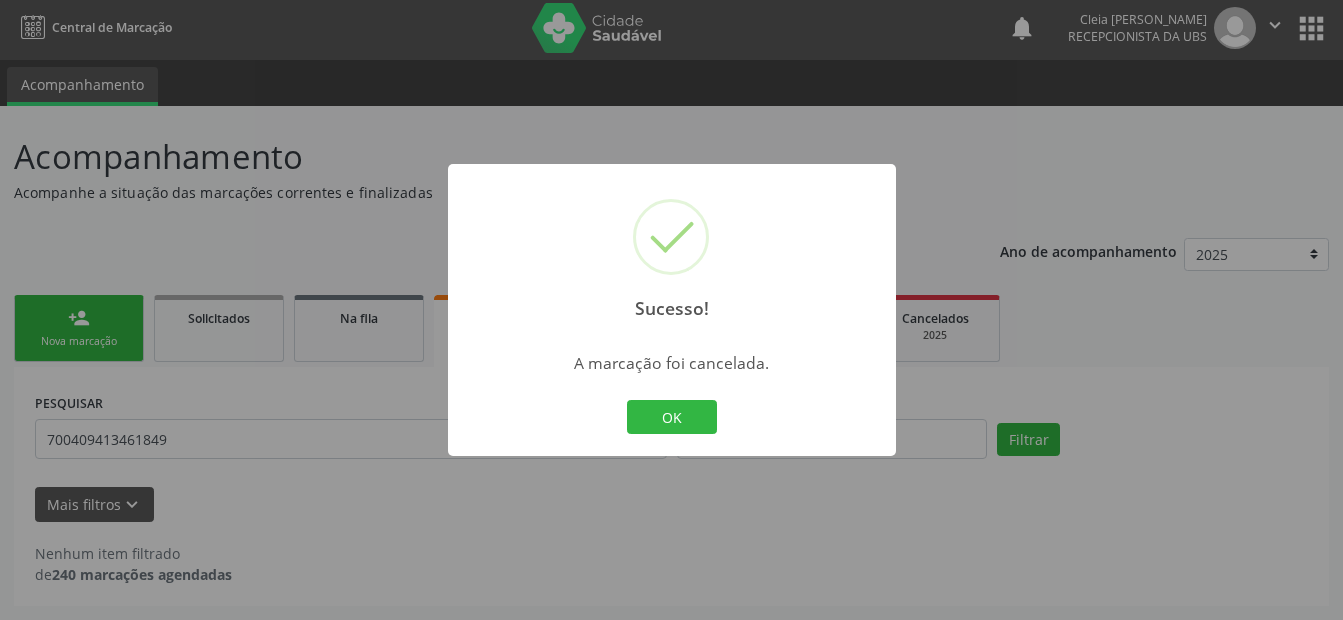 scroll, scrollTop: 4, scrollLeft: 0, axis: vertical 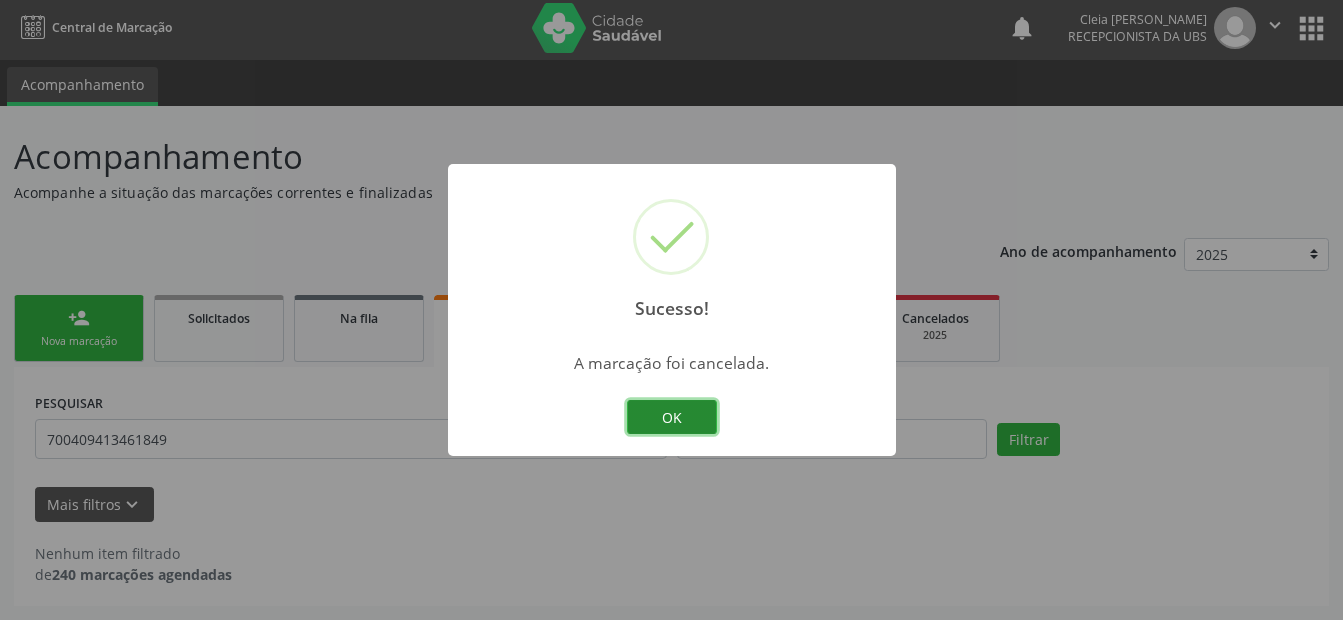 click on "OK" at bounding box center [672, 417] 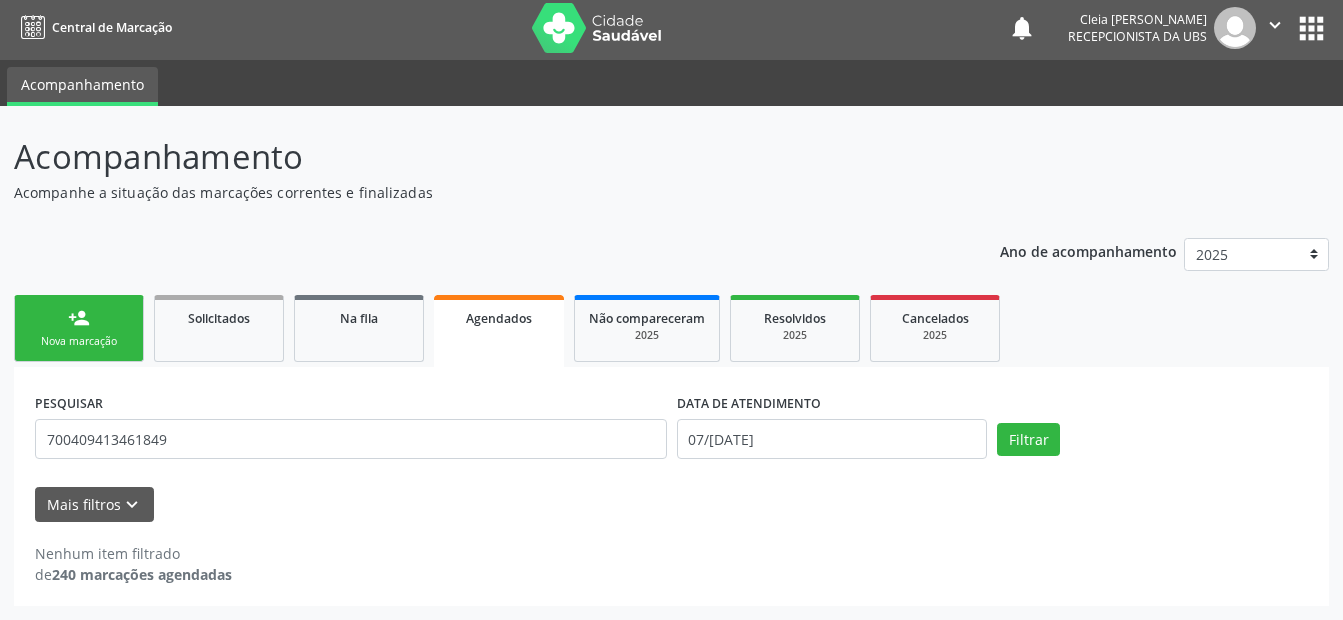 click on "person_add" at bounding box center [79, 318] 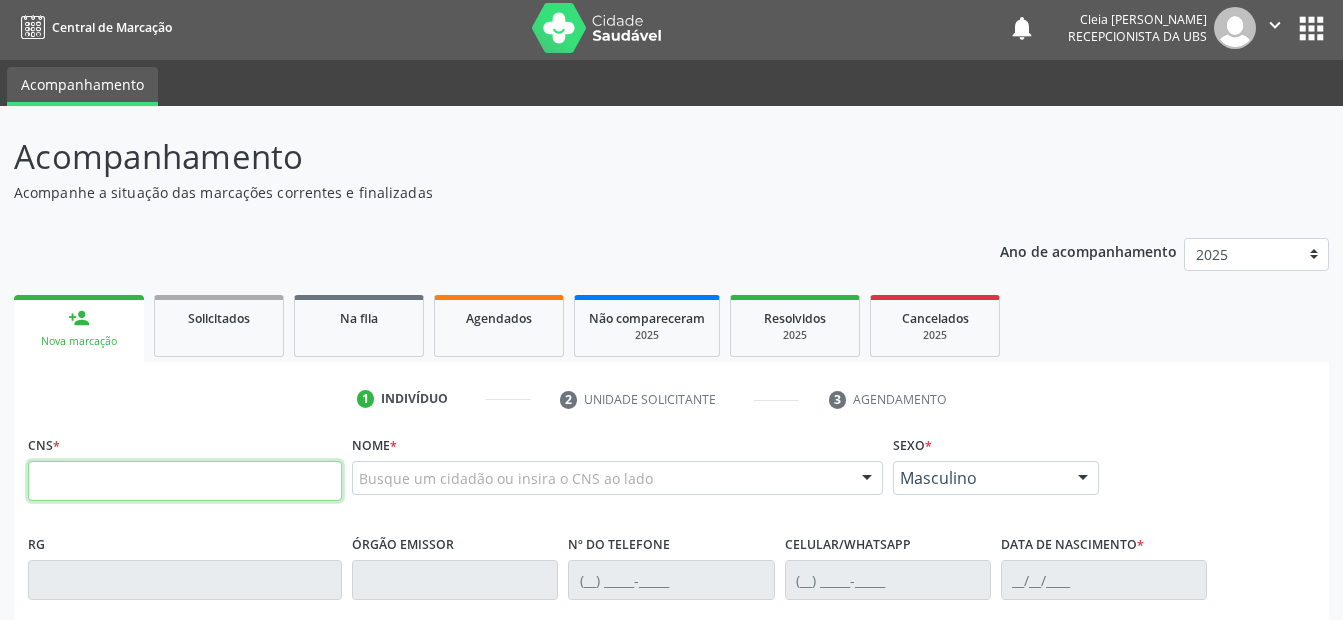 click at bounding box center (185, 481) 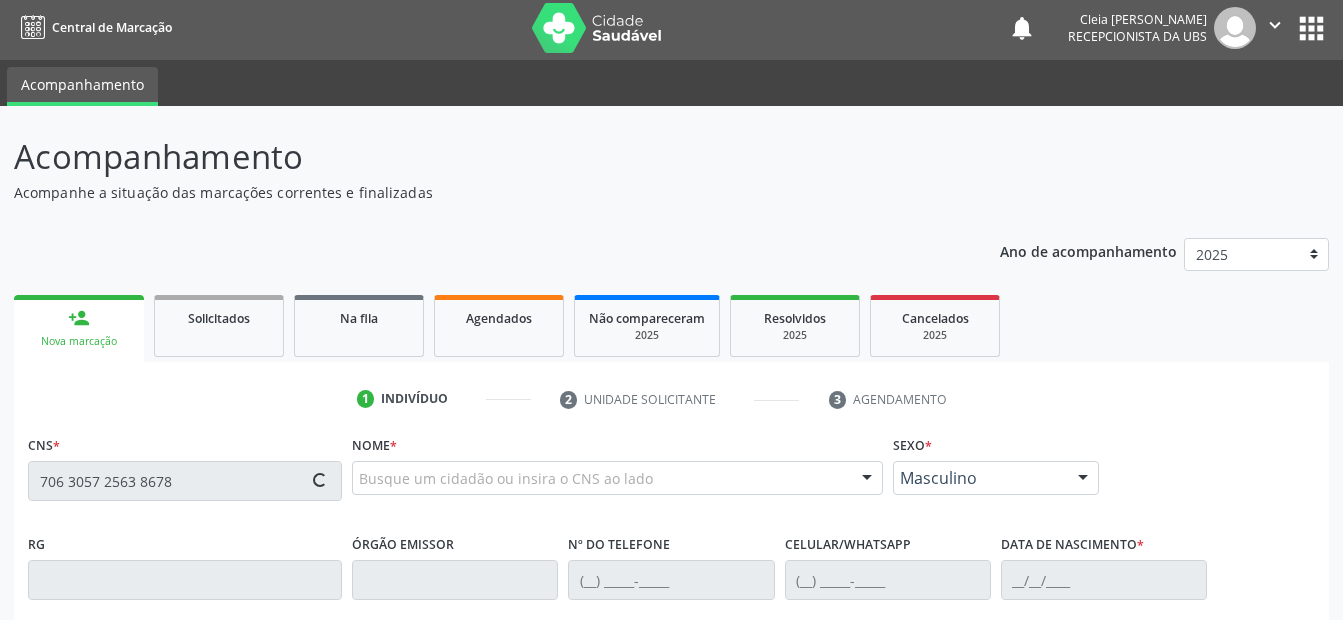 type on "706 3057 2563 8678" 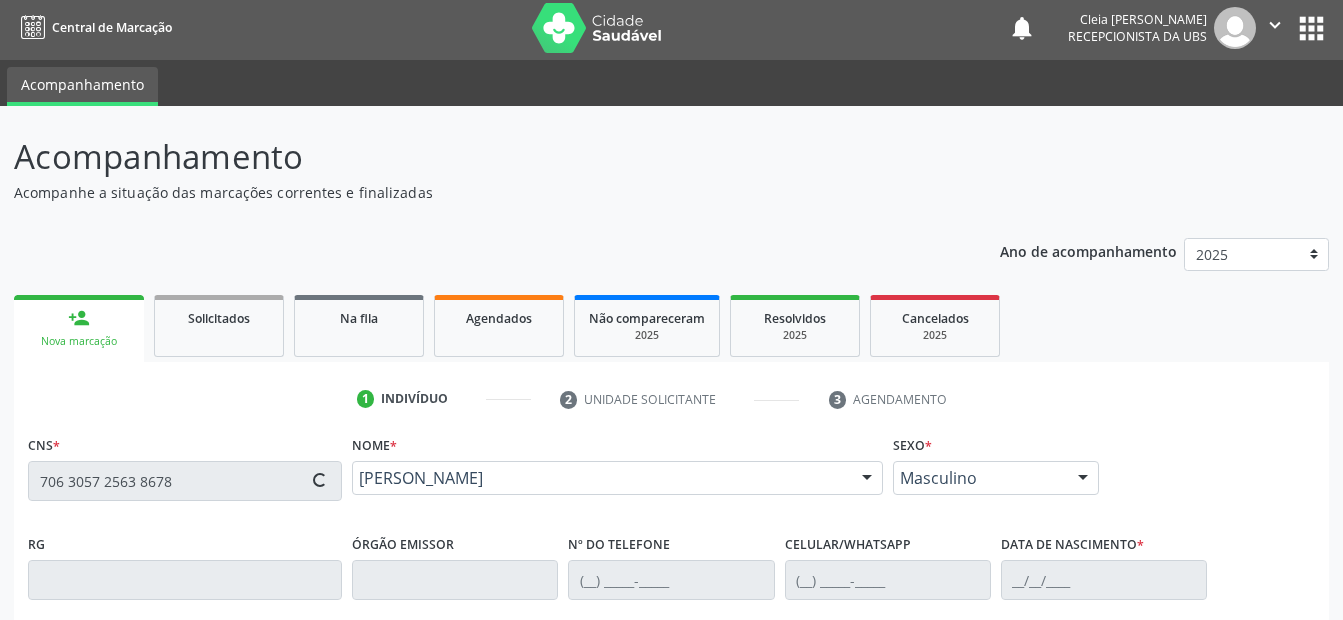 type on "[PHONE_NUMBER]" 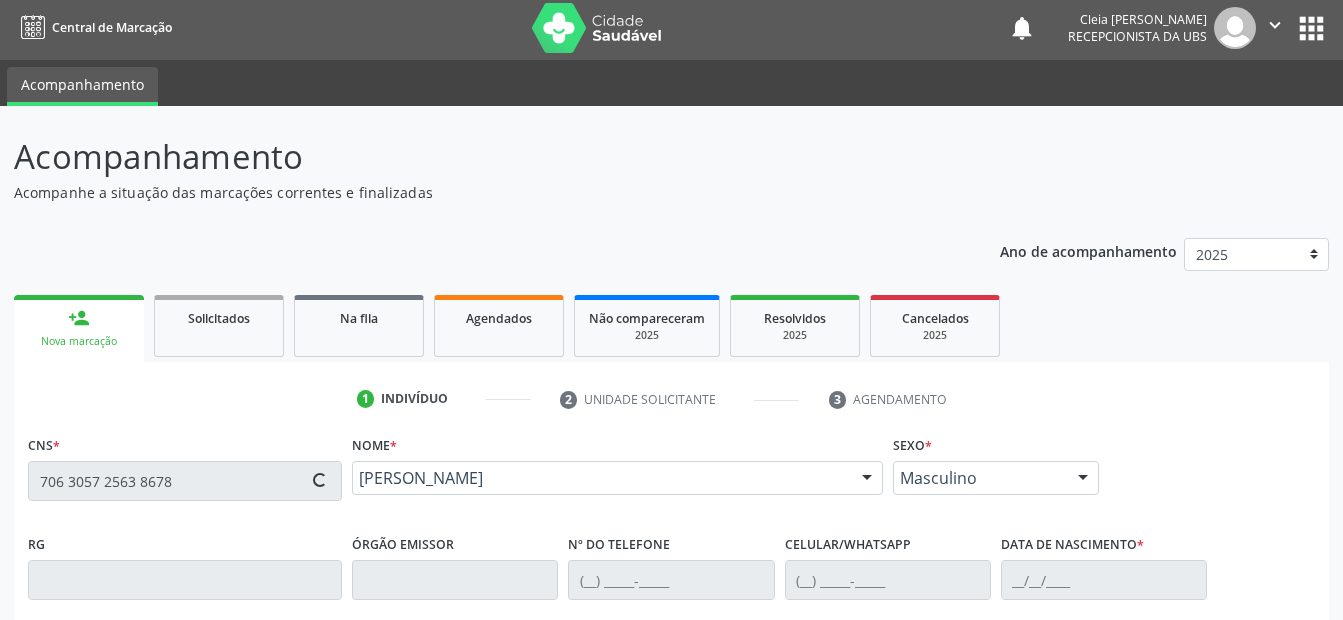type on "[PHONE_NUMBER]" 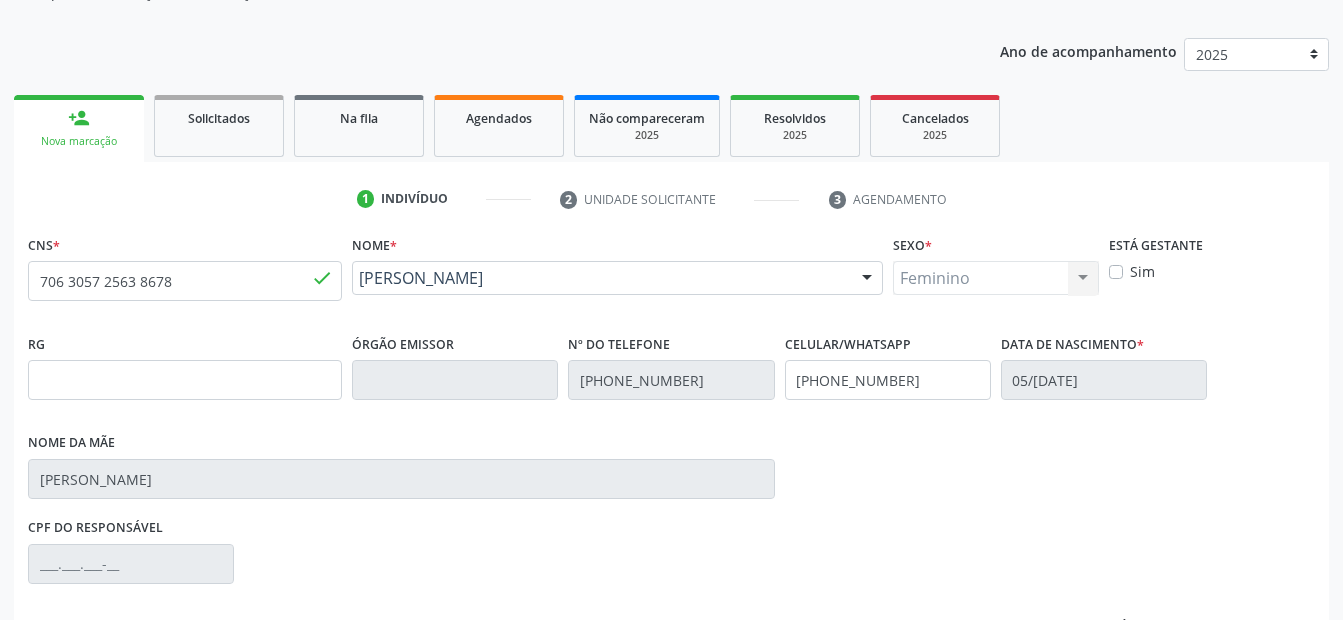 scroll, scrollTop: 450, scrollLeft: 0, axis: vertical 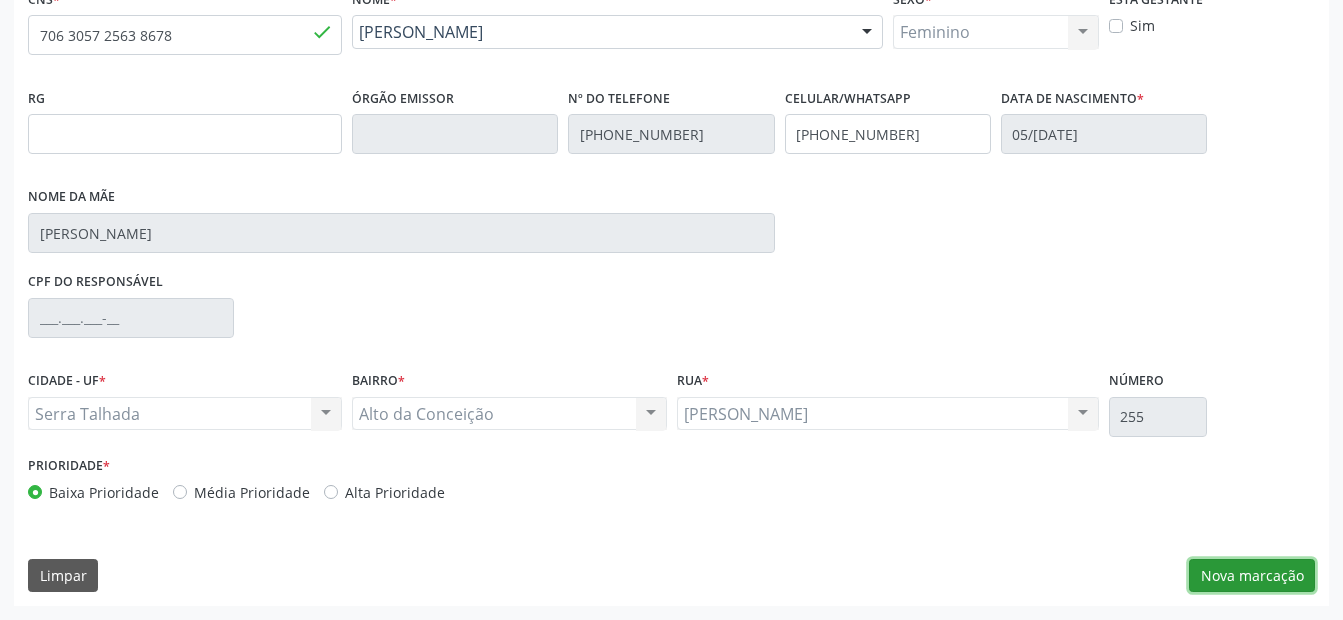click on "Nova marcação" at bounding box center (1252, 576) 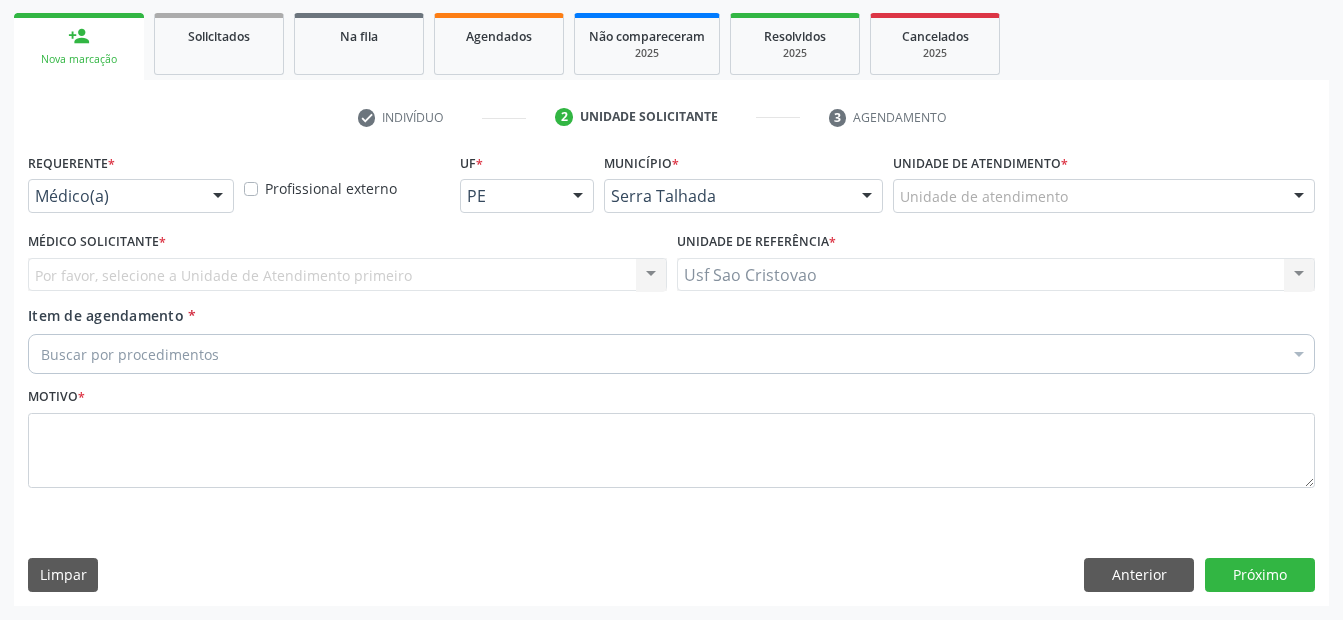 scroll, scrollTop: 286, scrollLeft: 0, axis: vertical 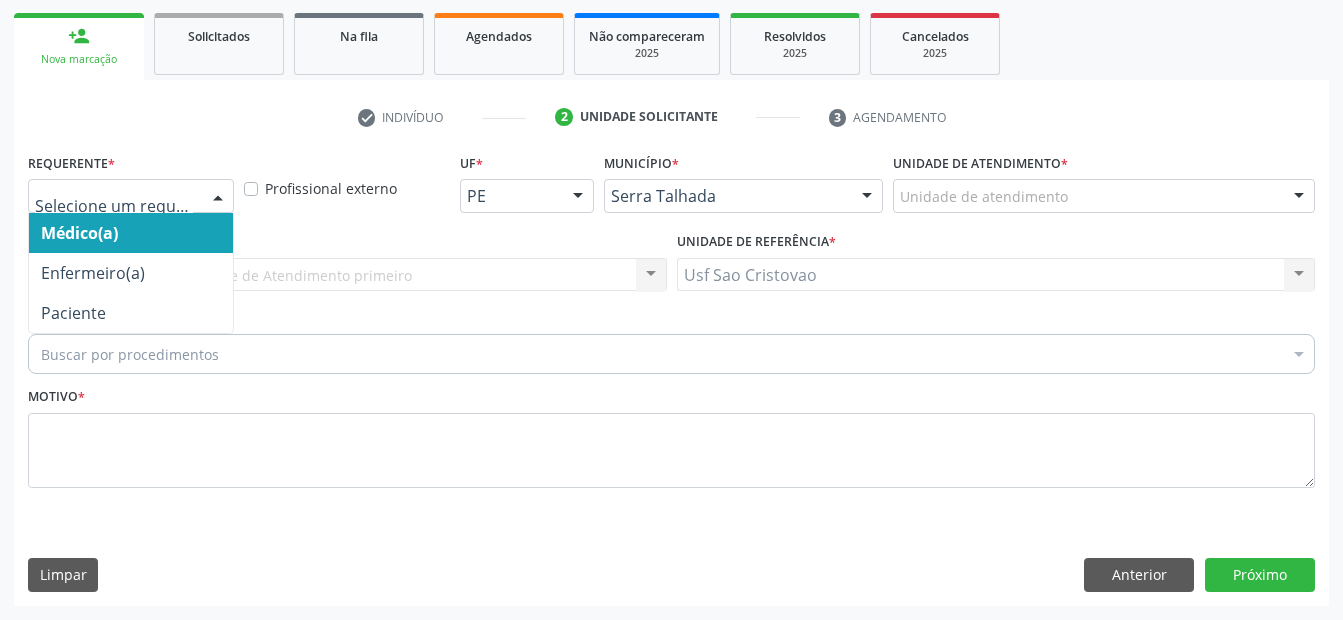 click at bounding box center [218, 197] 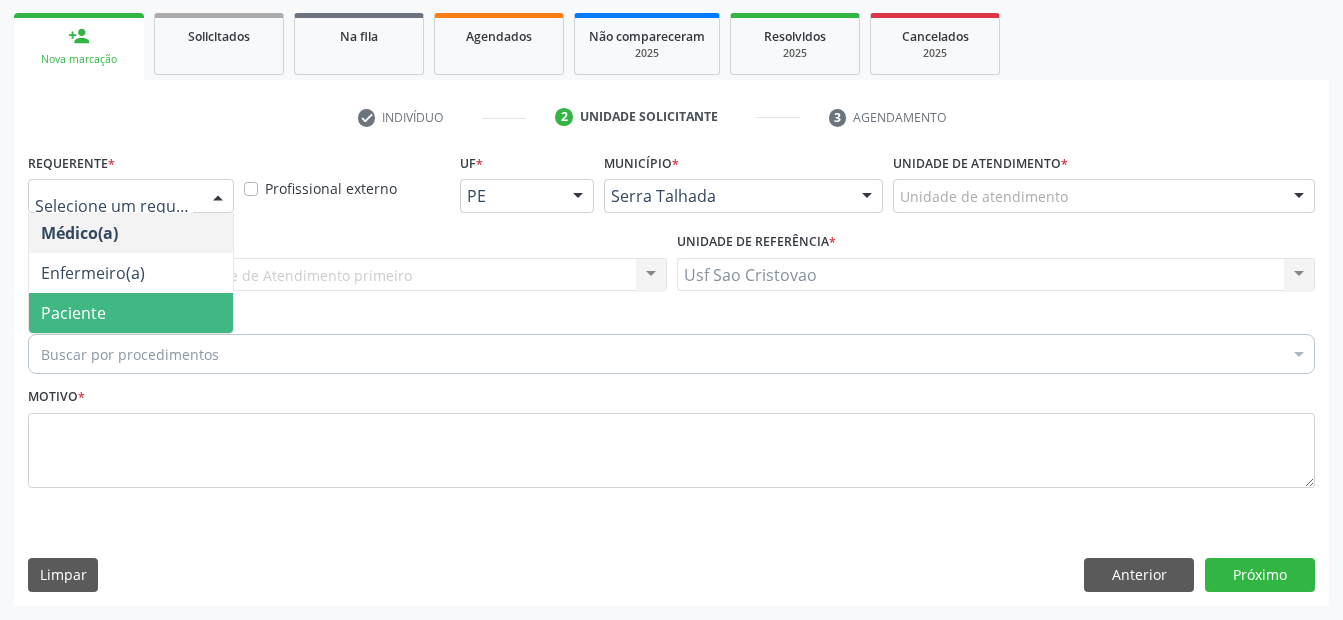click on "Paciente" at bounding box center (131, 313) 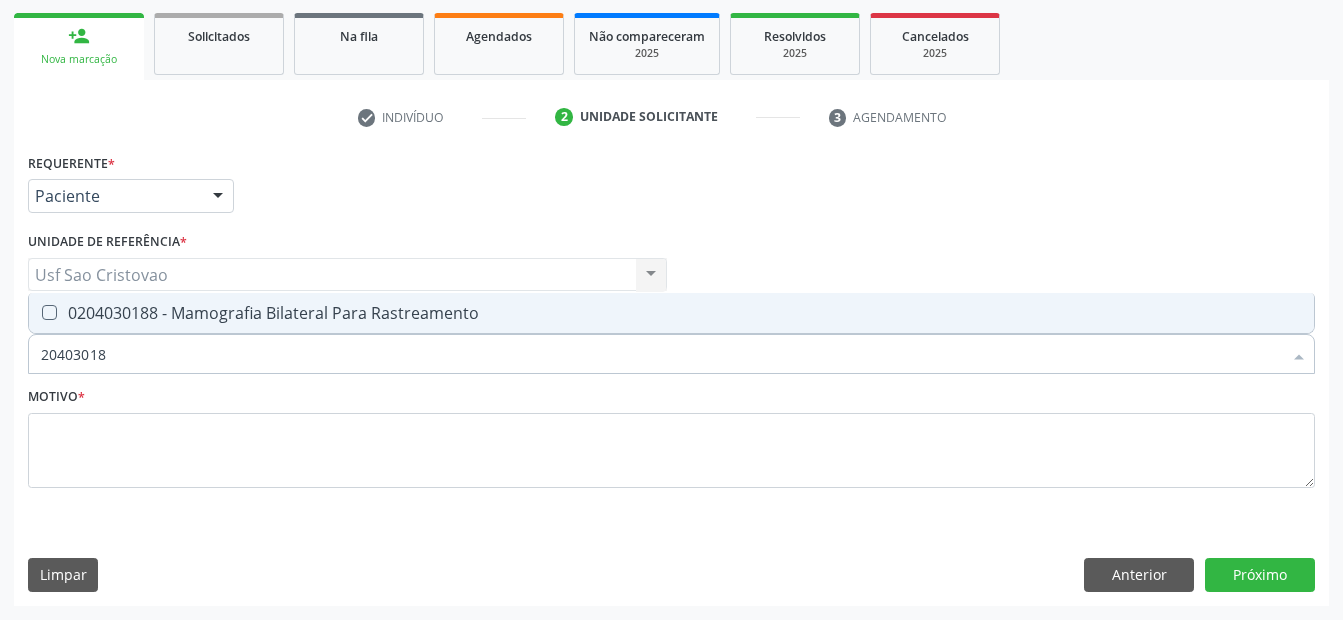 type on "204030188" 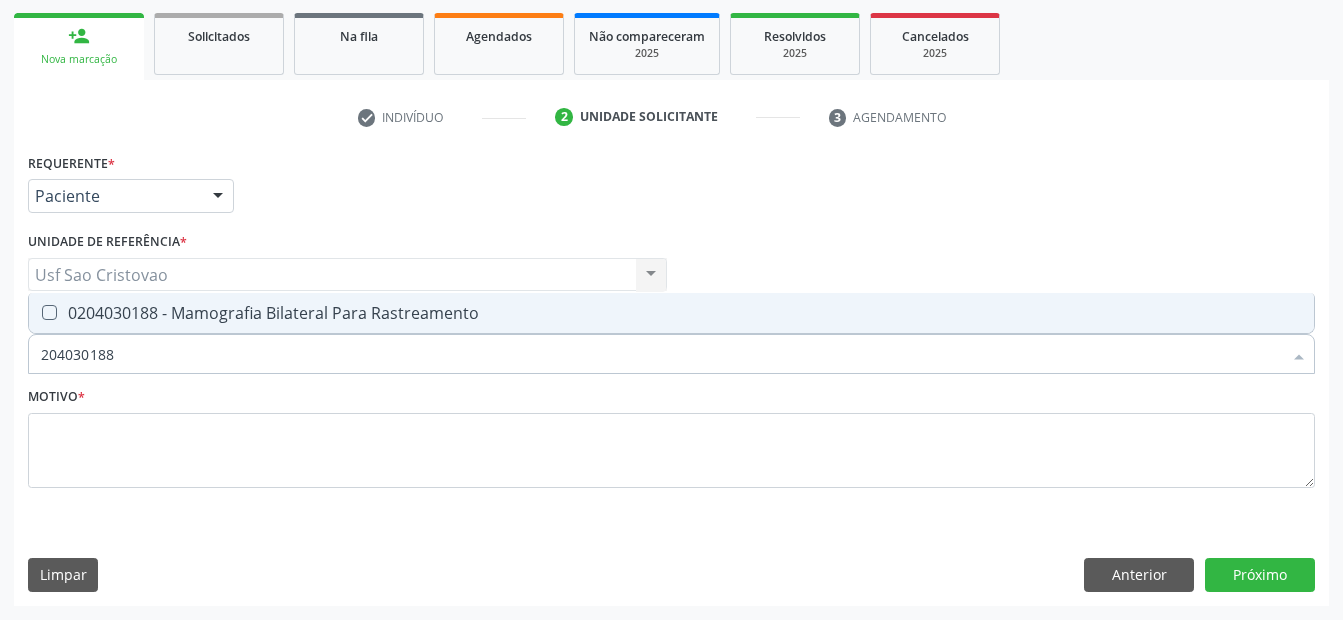 click at bounding box center [49, 312] 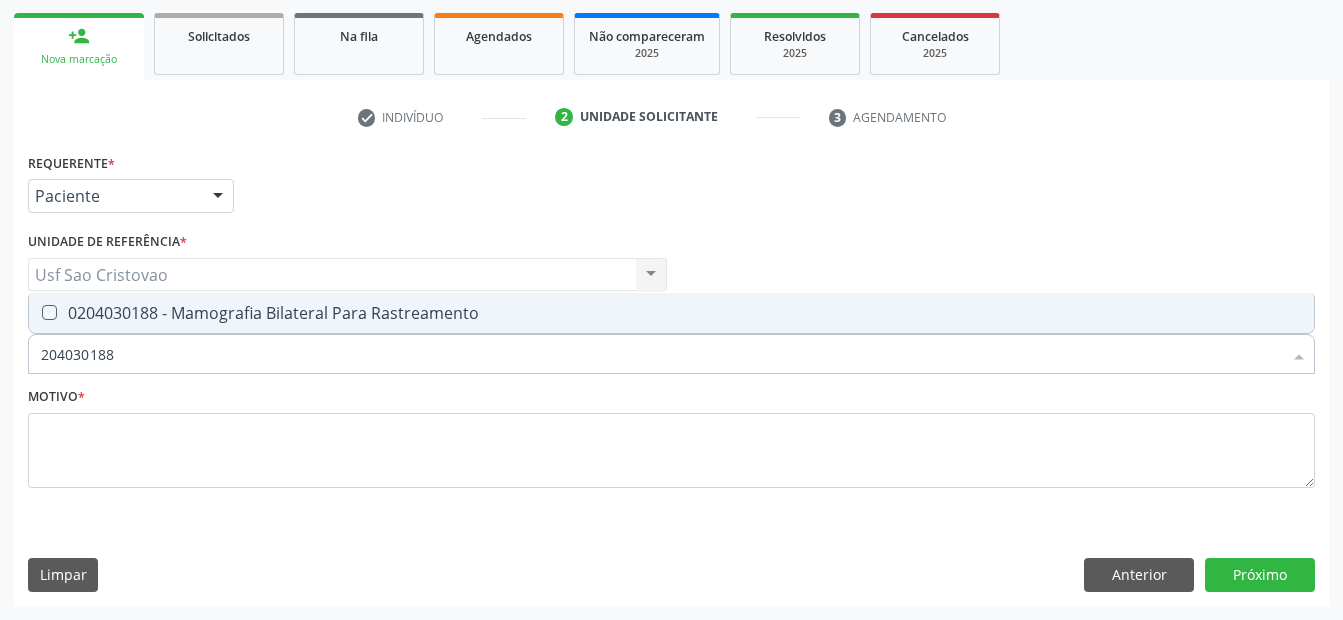 click at bounding box center [35, 312] 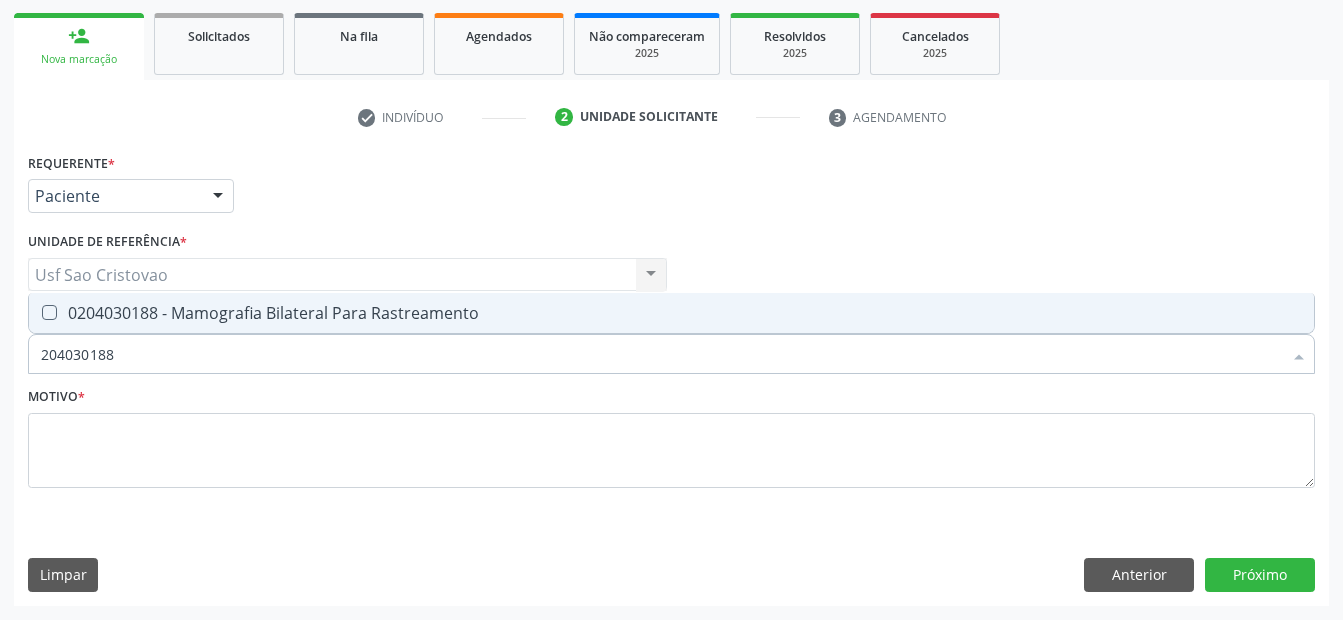 checkbox on "true" 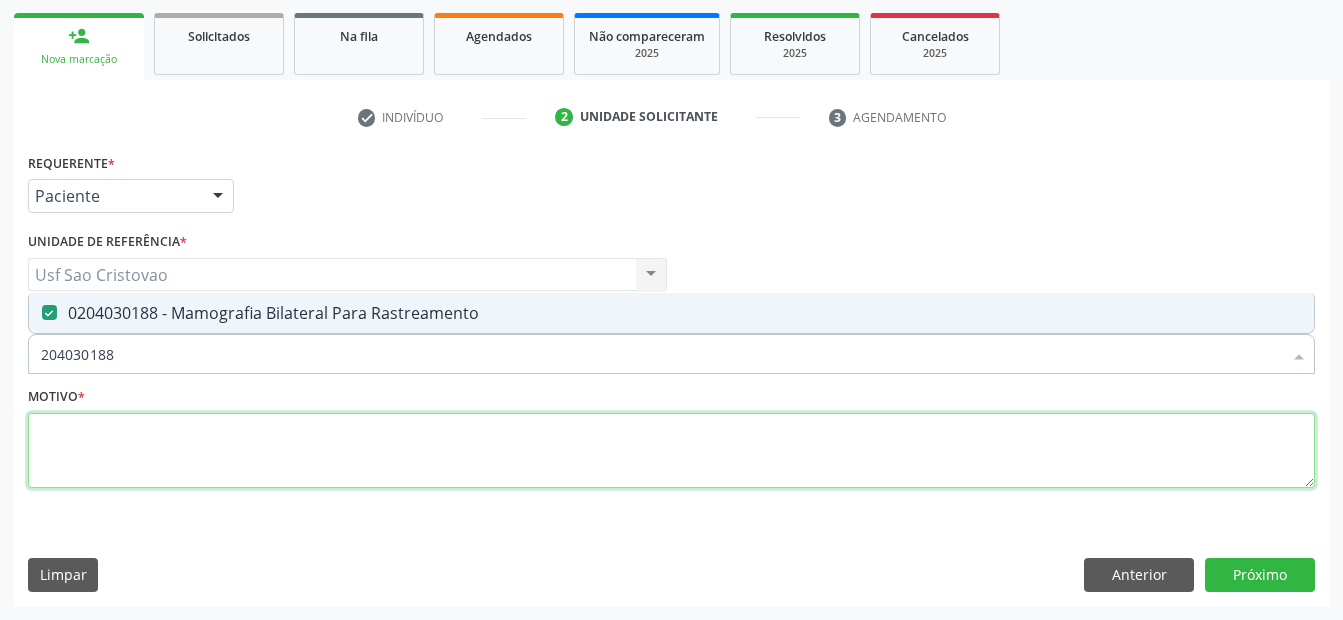 click at bounding box center (671, 451) 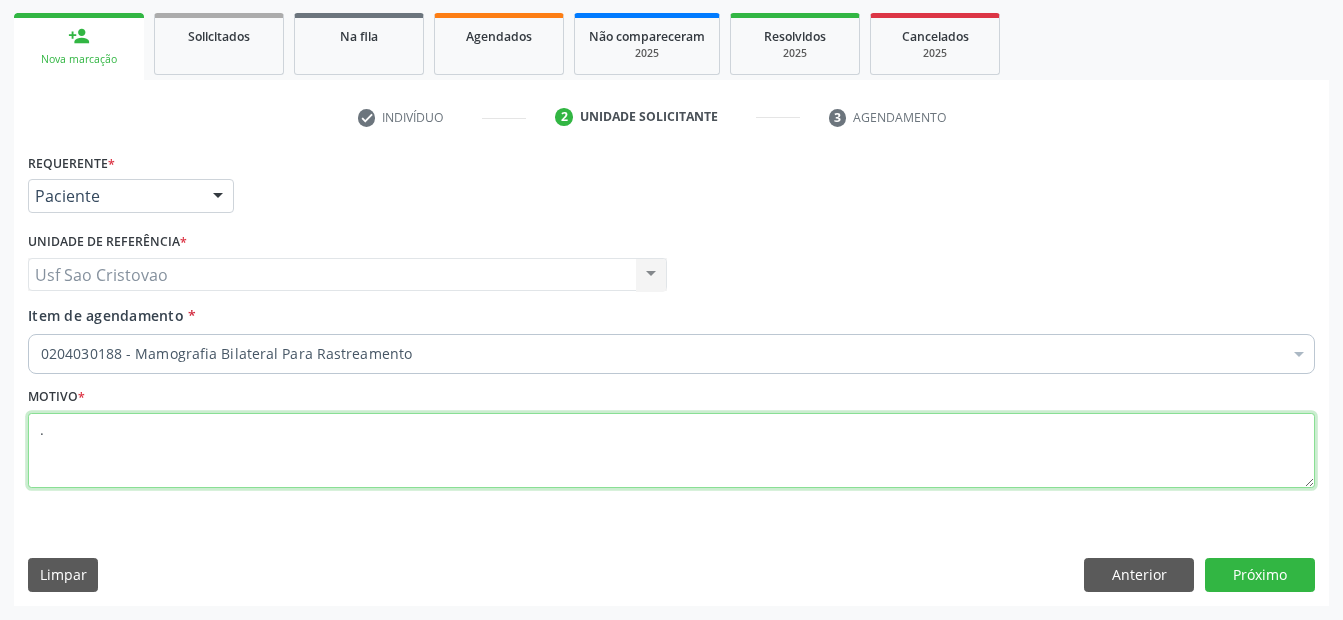 type on "." 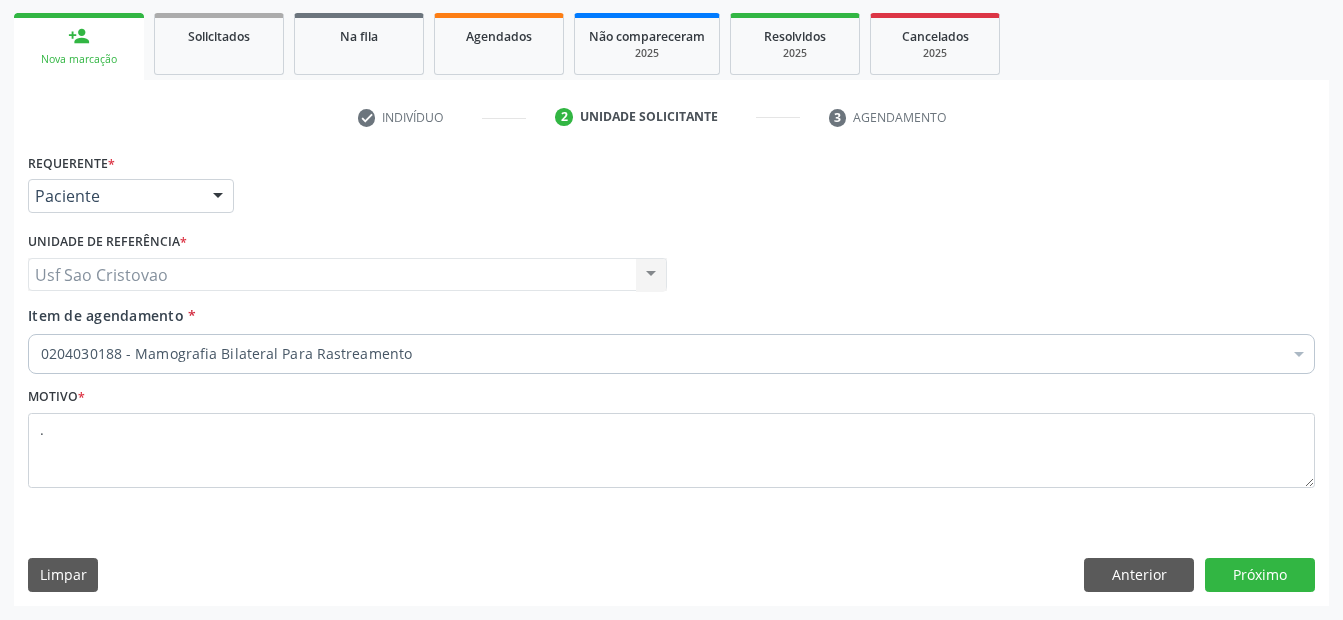 click on "Requerente
*
Paciente         Médico(a)   Enfermeiro(a)   Paciente
Nenhum resultado encontrado para: "   "
Não há nenhuma opção para ser exibida.
UF
PE         AC   AL   AM   AP   BA   CE   DF   ES   GO   MA   MG   MS   MT   PA   PB   PE   PI   PR   RJ   RN   RO   RR   RS   SC   SE   SL   SP   SV   TO
Nenhum resultado encontrado para: "   "
Não há nenhuma opção para ser exibida.
Município
[GEOGRAPHIC_DATA] e [GEOGRAPHIC_DATA]   Afogados da Ingazeira   Afrânio   Agrestina   Água Preta   Águas Belas   Alagoinha   Aliança   Altinho   Amaraji   Angelim   Araçoiaba   Araripina   [GEOGRAPHIC_DATA]   [GEOGRAPHIC_DATA]   [GEOGRAPHIC_DATA]   [GEOGRAPHIC_DATA]   [GEOGRAPHIC_DATA]   [GEOGRAPHIC_DATA] [GEOGRAPHIC_DATA]   [GEOGRAPHIC_DATA]   [GEOGRAPHIC_DATA]   [GEOGRAPHIC_DATA]   [GEOGRAPHIC_DATA]   Brejão   [GEOGRAPHIC_DATA]   [GEOGRAPHIC_DATA]   [GEOGRAPHIC_DATA]   [GEOGRAPHIC_DATA]   [GEOGRAPHIC_DATA]   [GEOGRAPHIC_DATA]   [GEOGRAPHIC_DATA]" at bounding box center [671, 376] 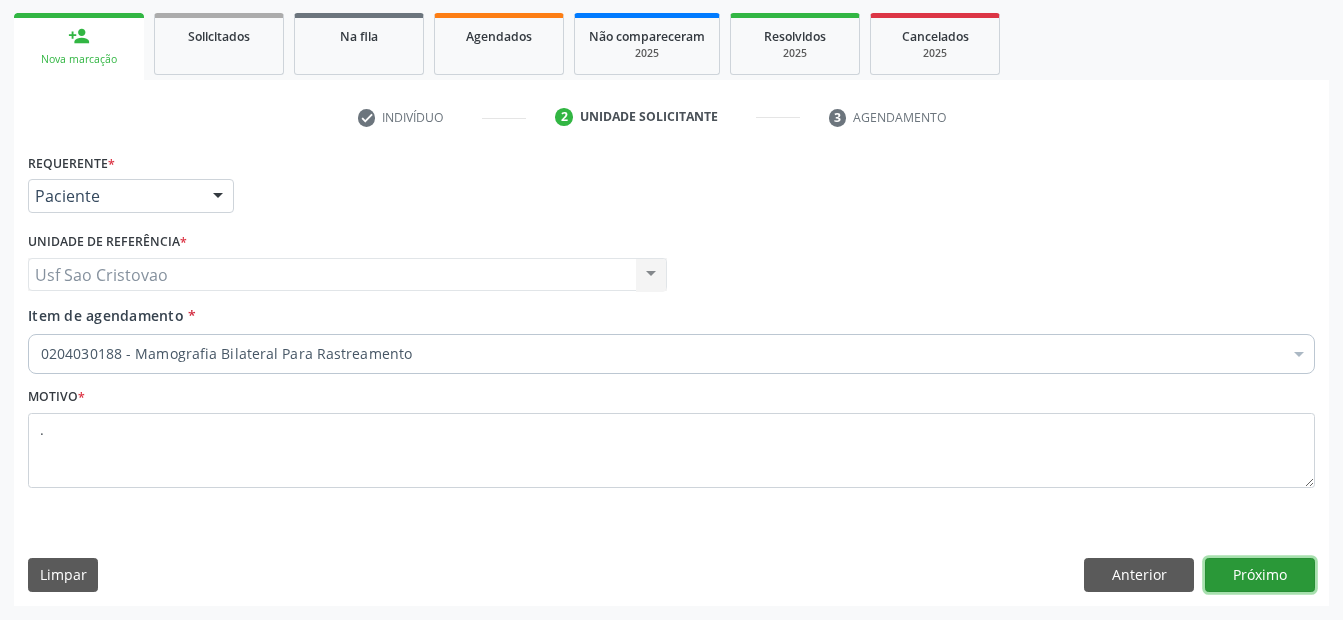 click on "Próximo" at bounding box center (1260, 575) 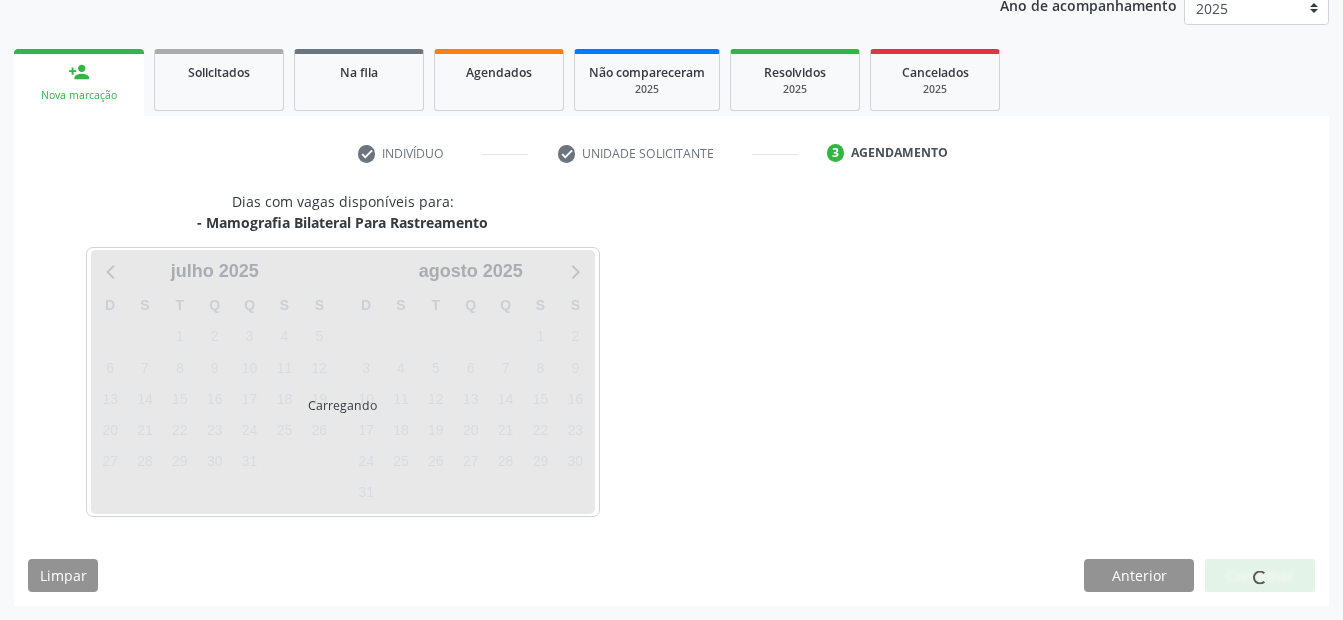 scroll, scrollTop: 250, scrollLeft: 0, axis: vertical 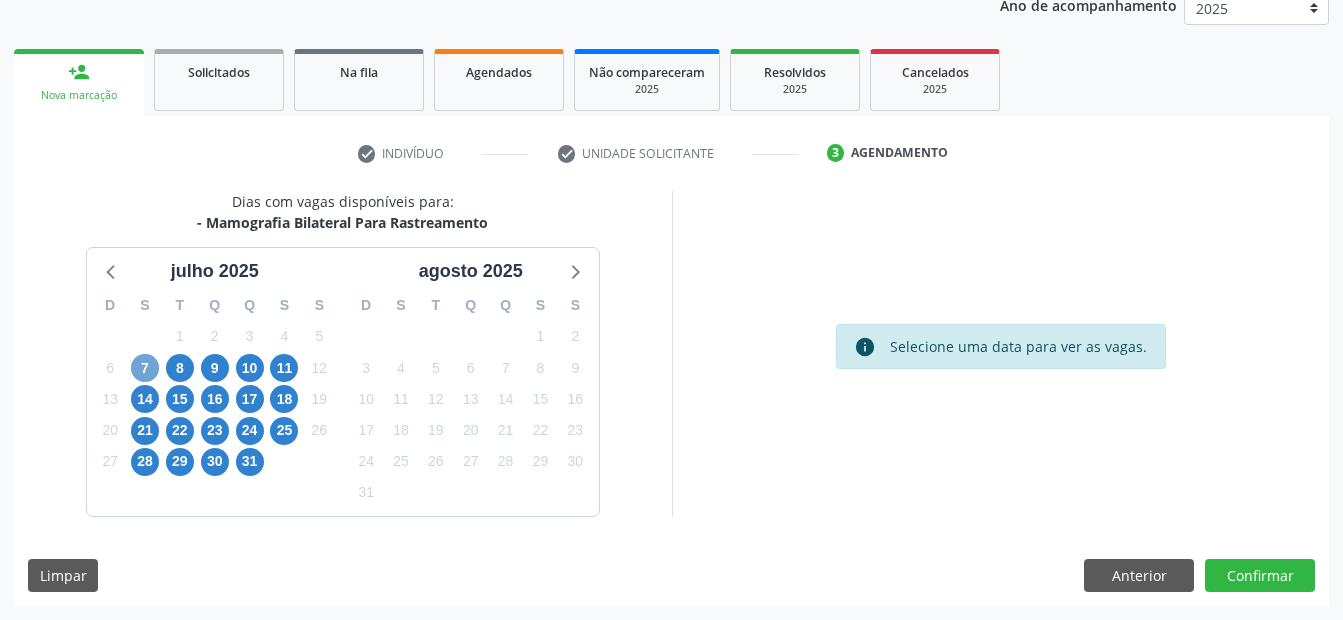 click on "7" at bounding box center [145, 368] 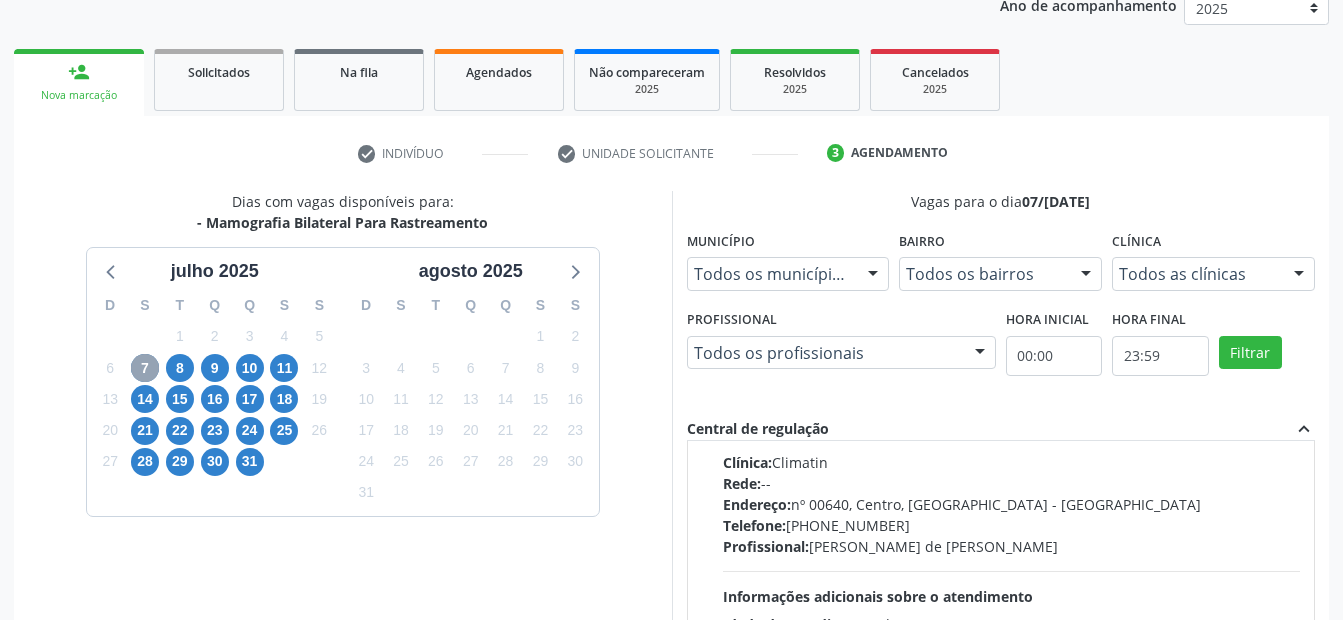 scroll, scrollTop: 0, scrollLeft: 0, axis: both 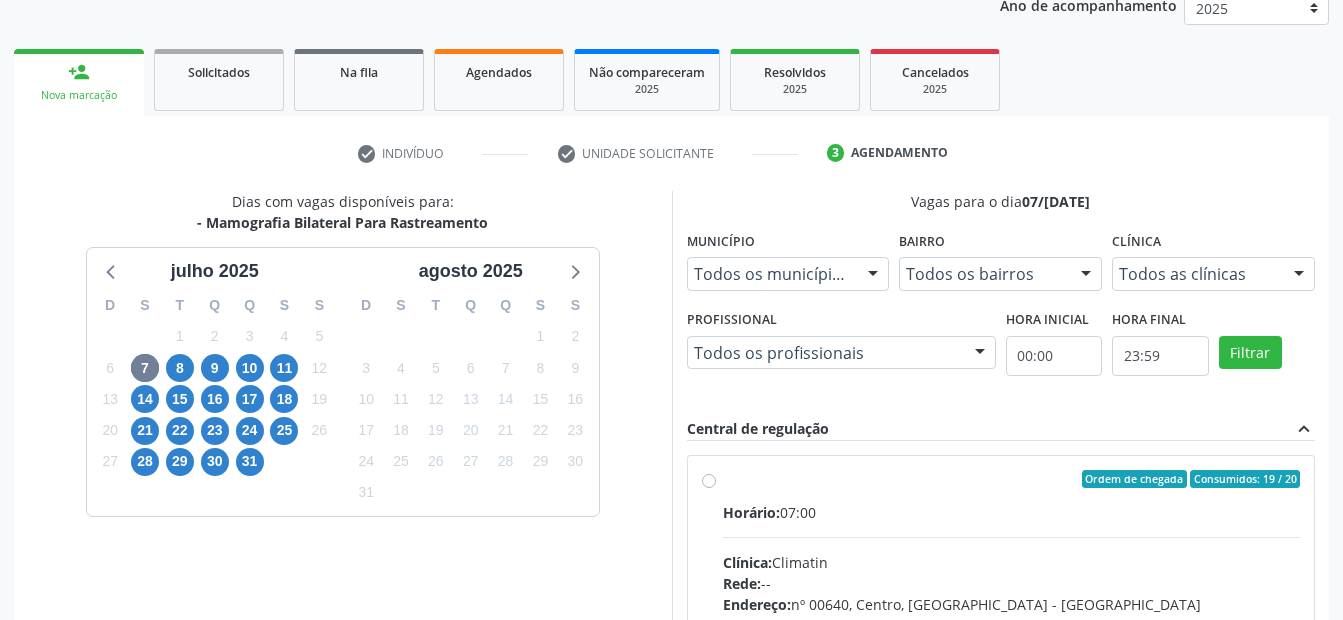 click on "Ordem de chegada
Consumidos: 19 / 20
Horário:   07:00
Clínica:  Climatin
Rede:
--
Endereço:   nº 00640, [GEOGRAPHIC_DATA] - PE
Telefone:   [PHONE_NUMBER]
Profissional:
[PERSON_NAME] de [PERSON_NAME]
Informações adicionais sobre o atendimento
Idade de atendimento:
de 0 a 120 anos
Gênero(s) atendido(s):
Masculino e Feminino
Informações adicionais:
--" at bounding box center [1012, 623] 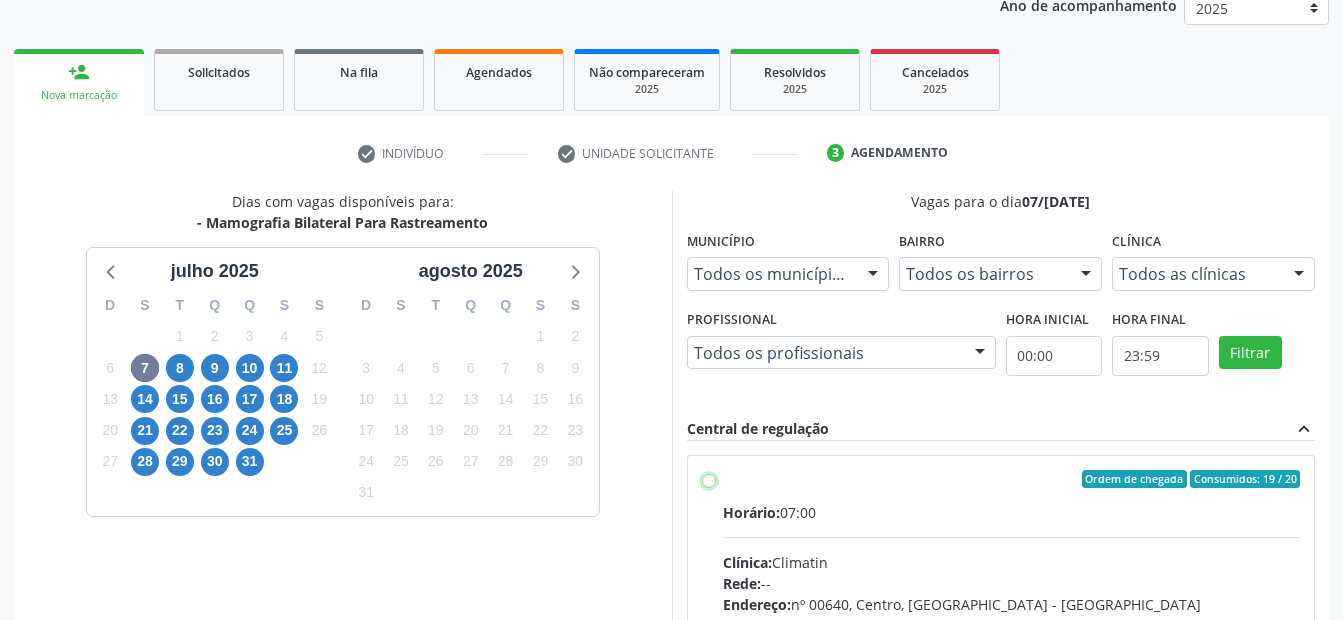 click on "Ordem de chegada
Consumidos: 19 / 20
Horário:   07:00
Clínica:  Climatin
Rede:
--
Endereço:   nº 00640, [GEOGRAPHIC_DATA] - PE
Telefone:   [PHONE_NUMBER]
Profissional:
[PERSON_NAME] de [PERSON_NAME]
Informações adicionais sobre o atendimento
Idade de atendimento:
de 0 a 120 anos
Gênero(s) atendido(s):
Masculino e Feminino
Informações adicionais:
--" at bounding box center (709, 479) 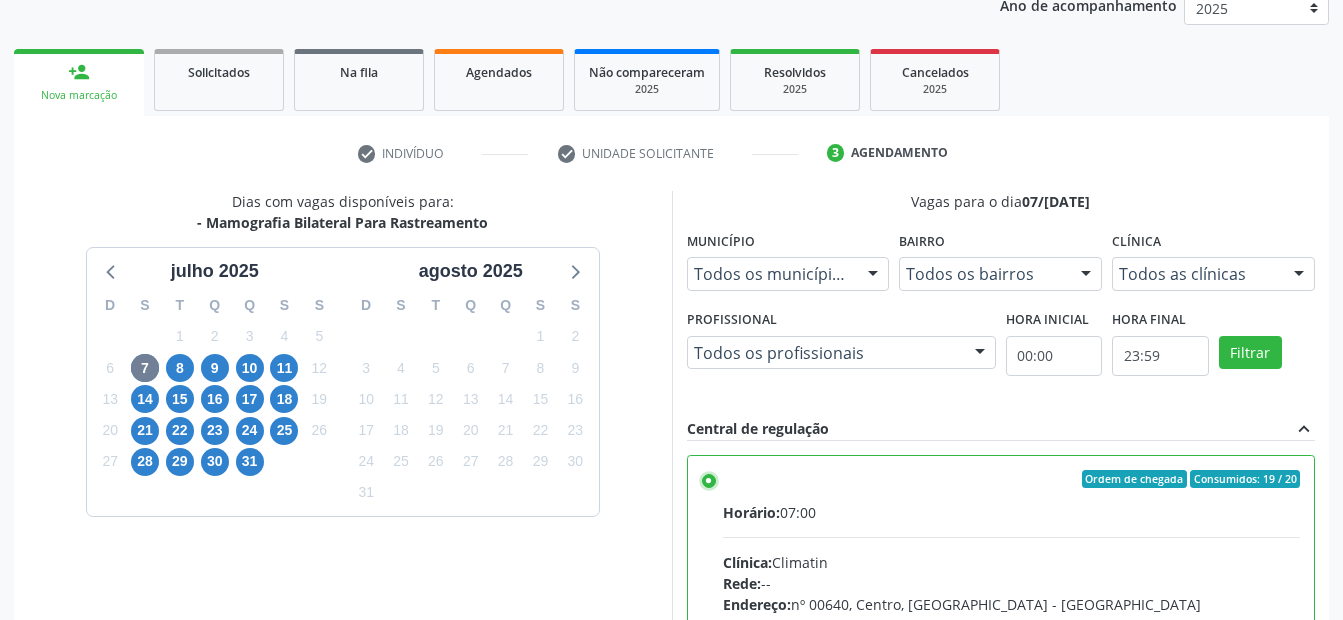 scroll, scrollTop: 575, scrollLeft: 0, axis: vertical 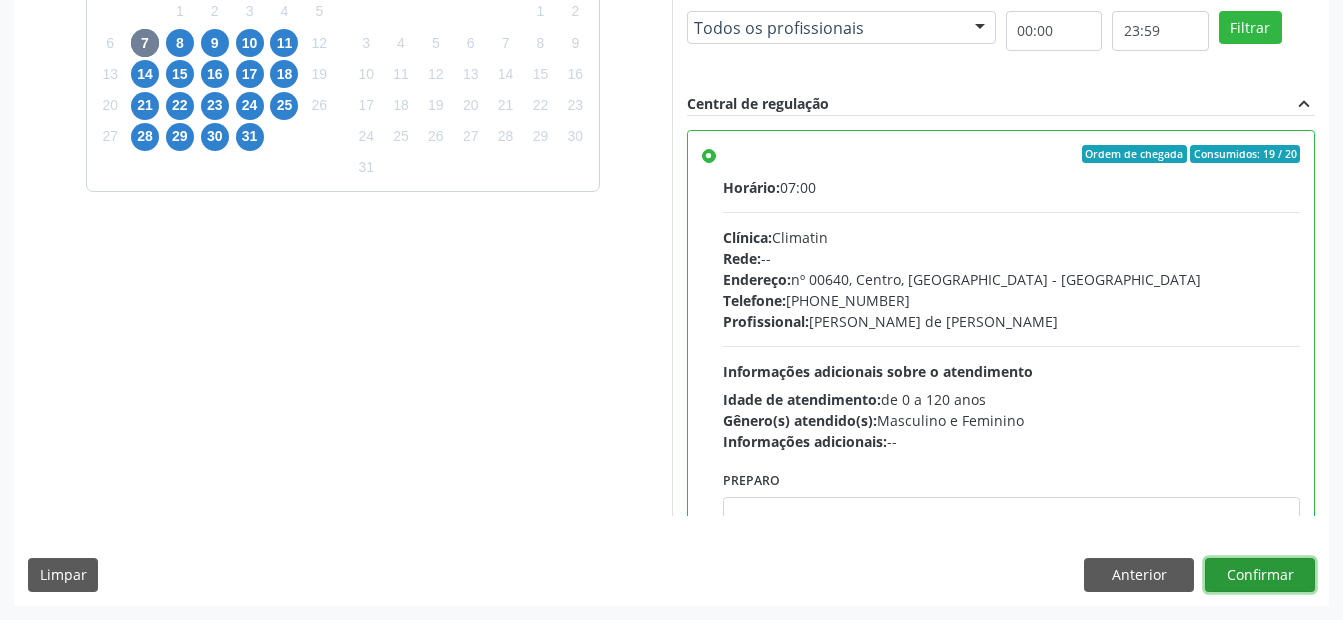 click on "Confirmar" at bounding box center (1260, 575) 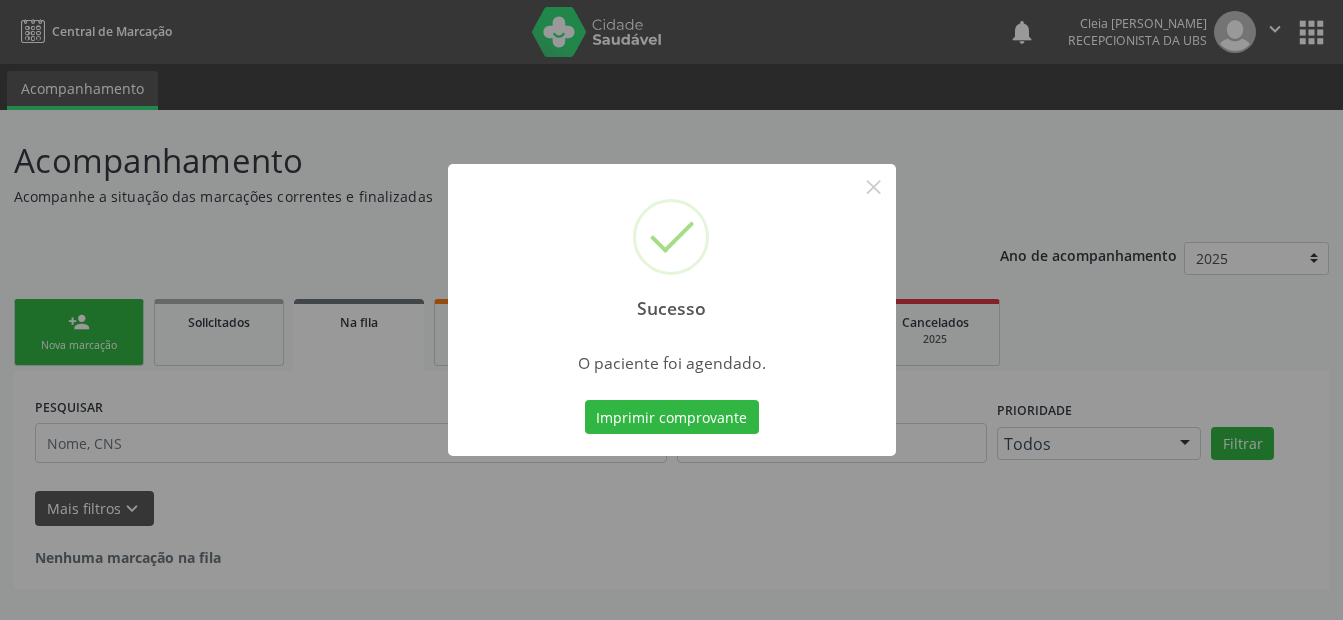 scroll, scrollTop: 0, scrollLeft: 0, axis: both 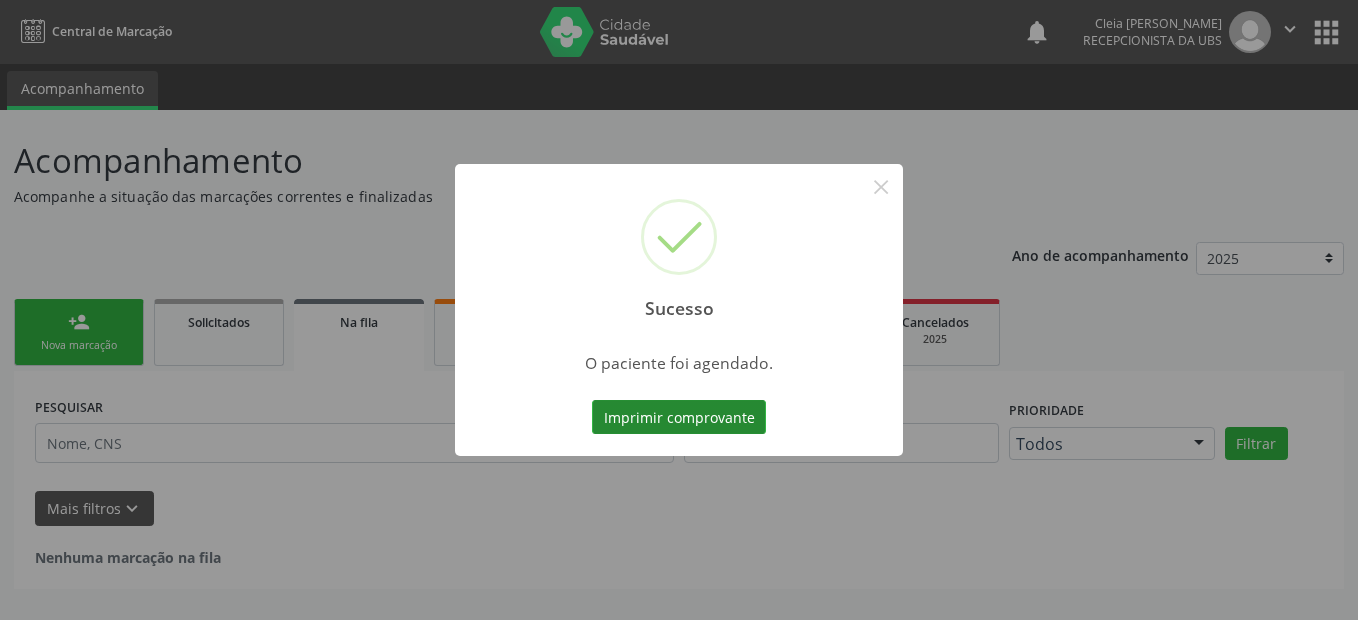 click on "Imprimir comprovante" at bounding box center (679, 417) 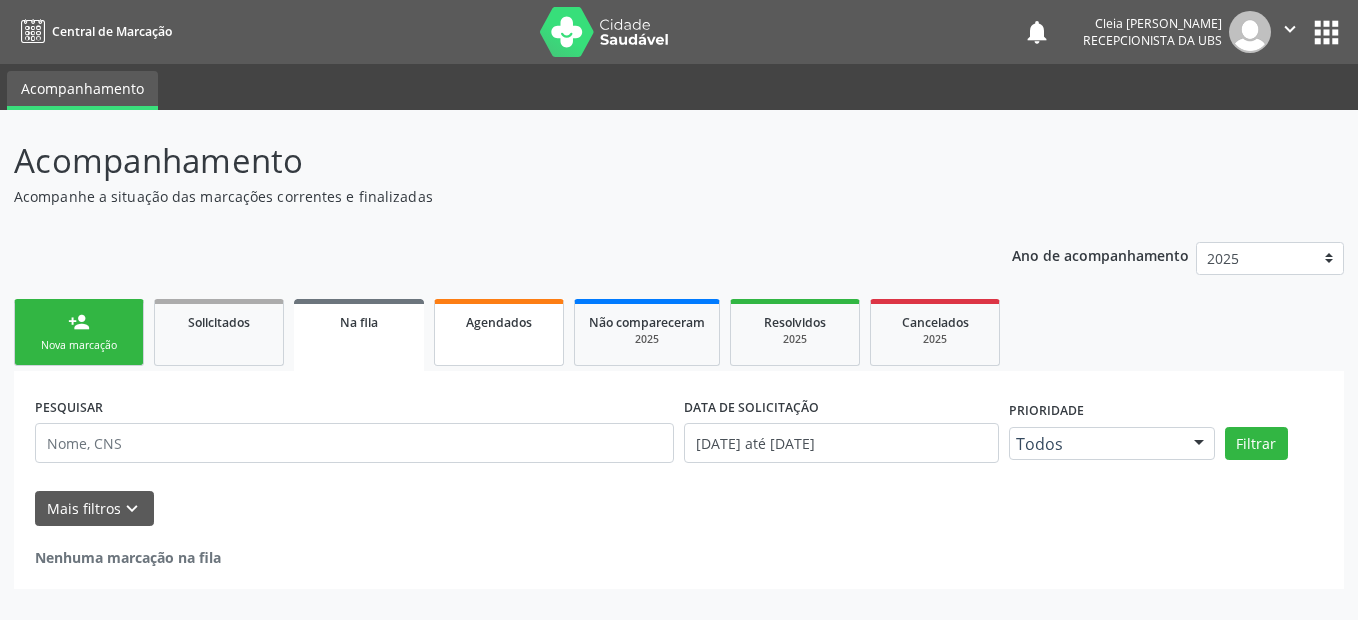 click on "Agendados" at bounding box center (499, 322) 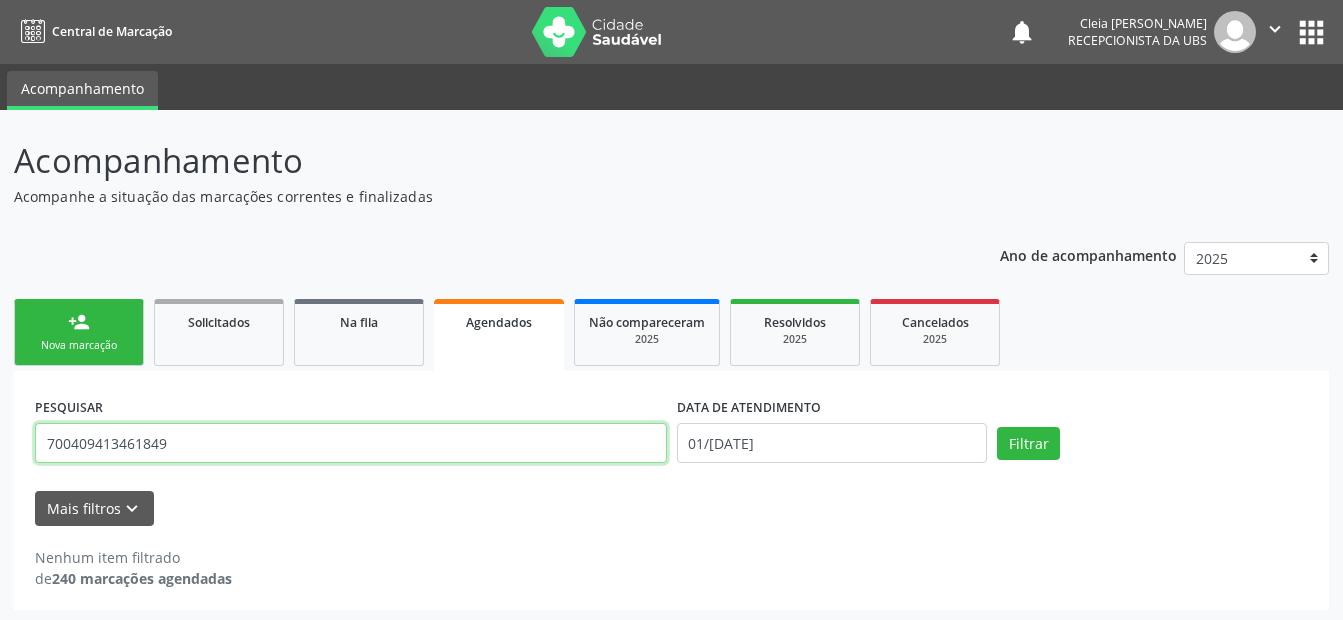 drag, startPoint x: 208, startPoint y: 451, endPoint x: 198, endPoint y: 450, distance: 10.049875 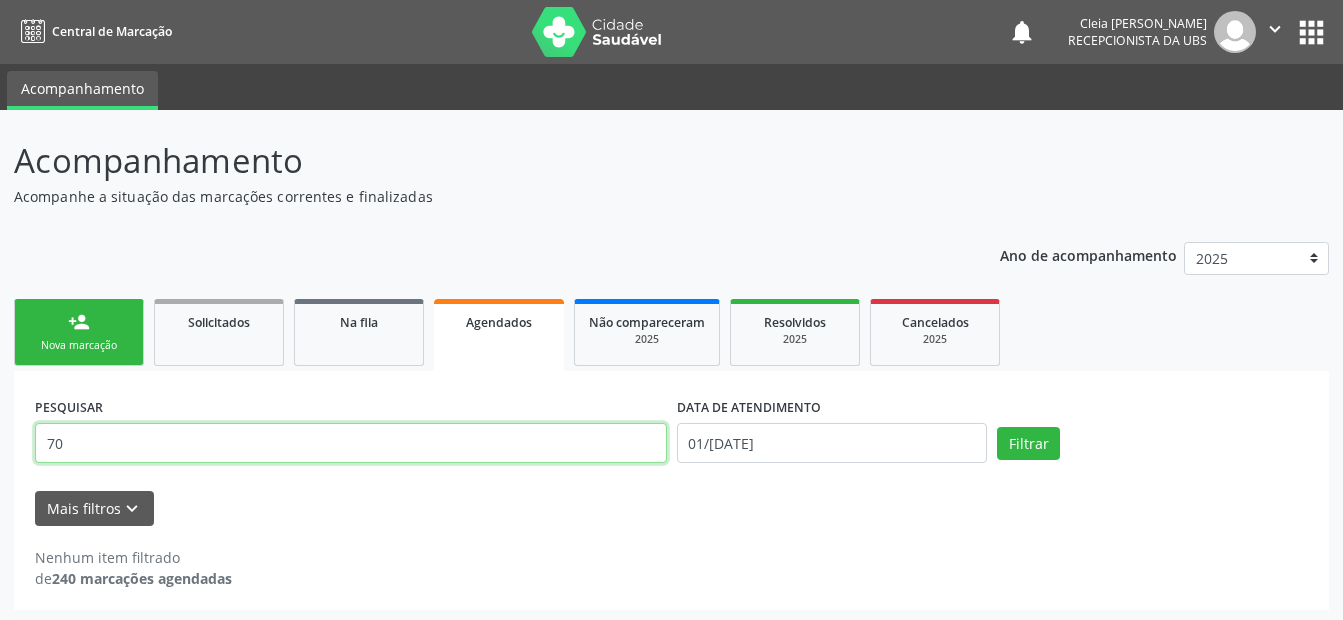 type on "7" 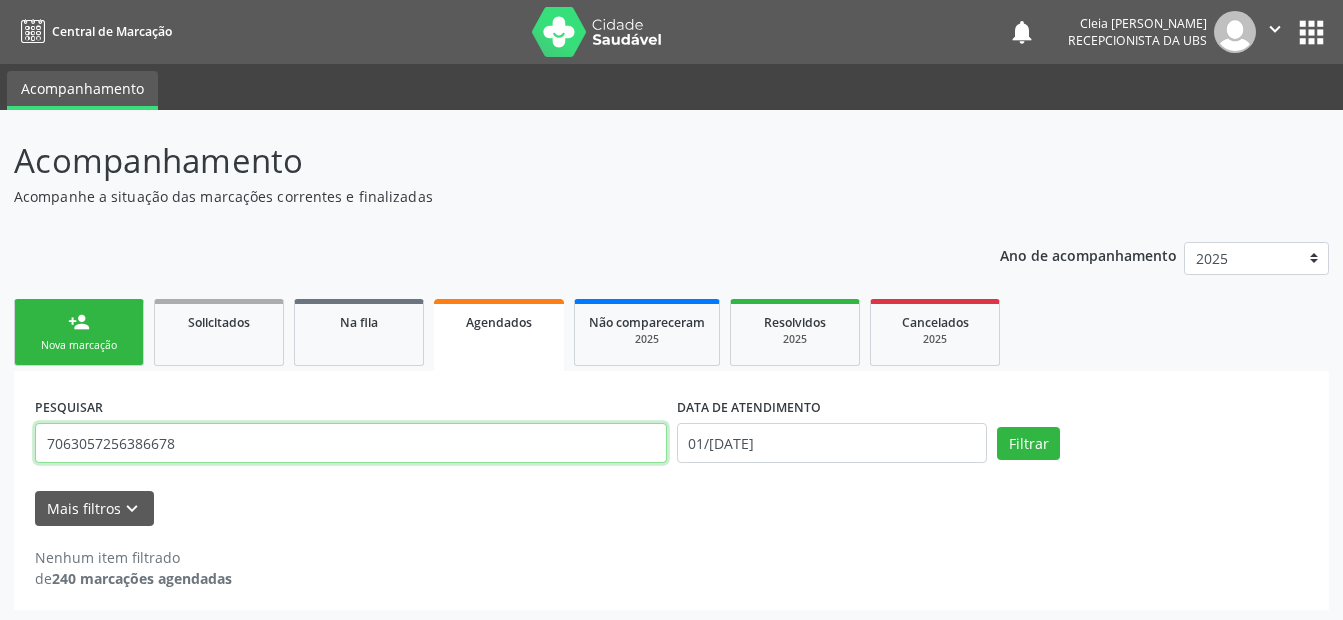 type on "7063057256386678" 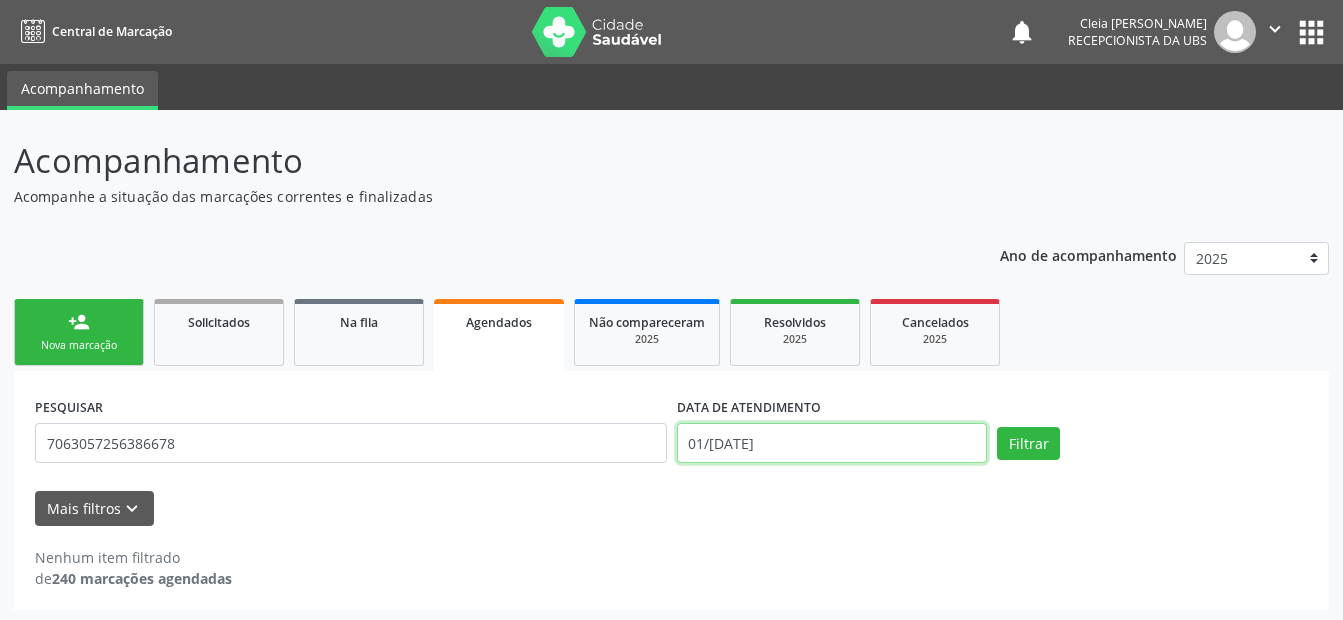 click on "01/[DATE]" at bounding box center [832, 443] 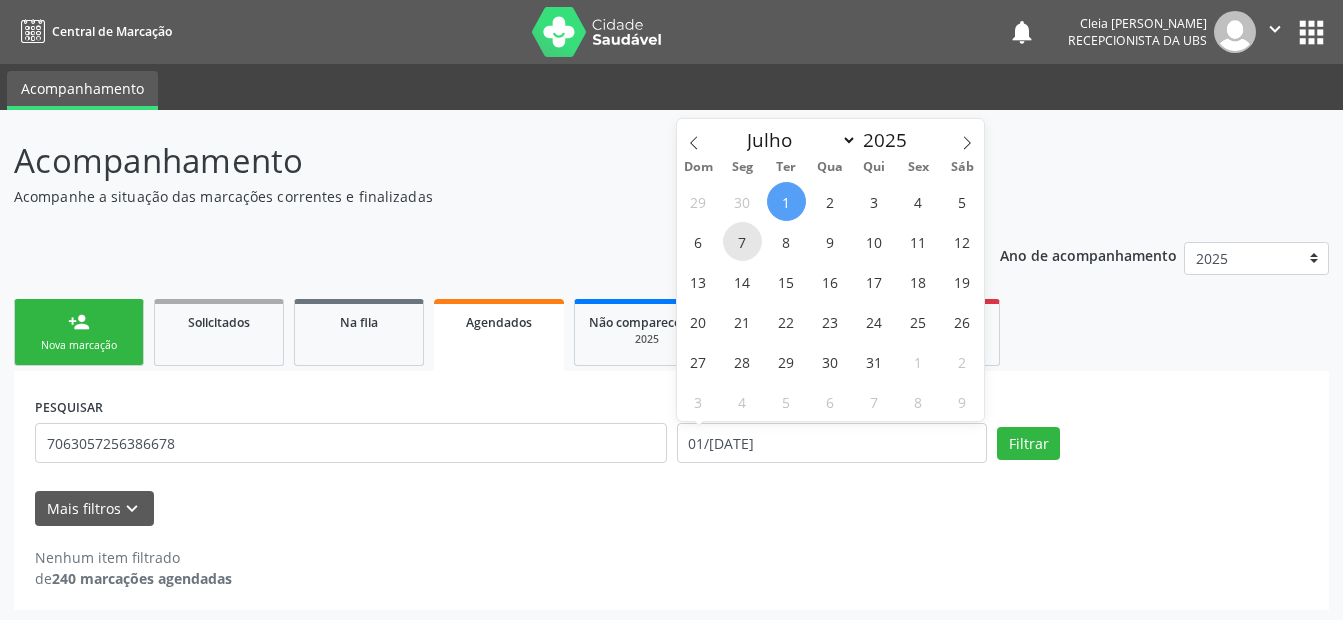 click on "7" at bounding box center (742, 241) 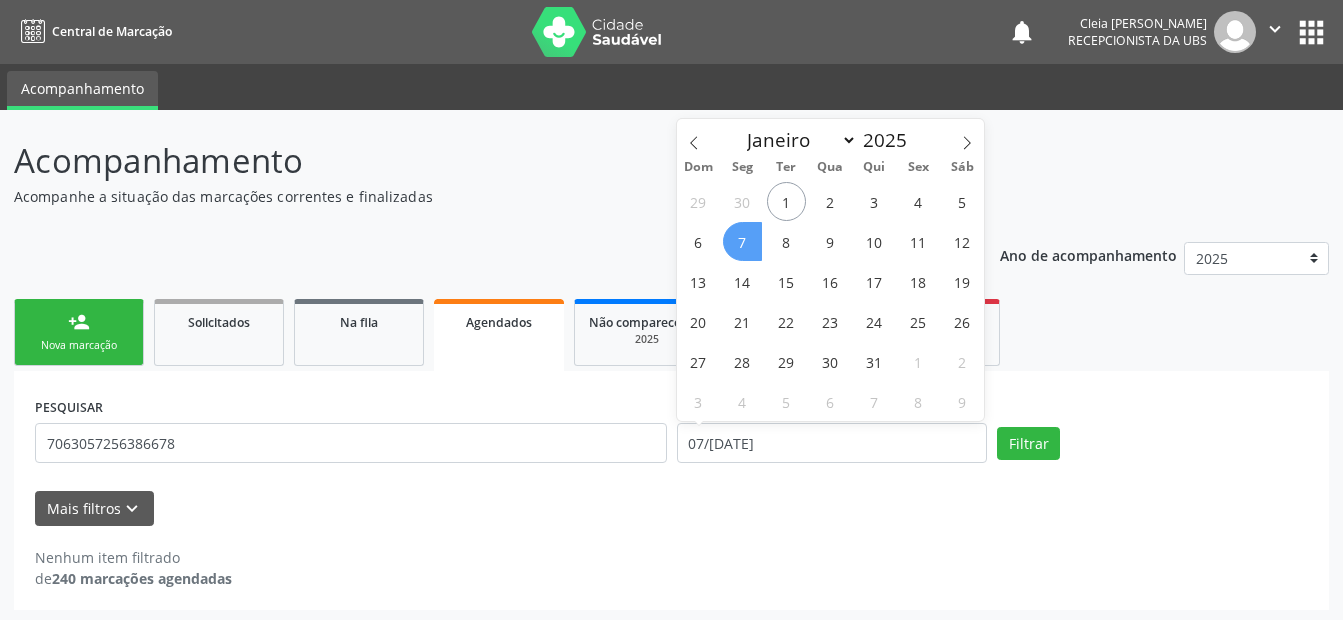 click on "7" at bounding box center (742, 241) 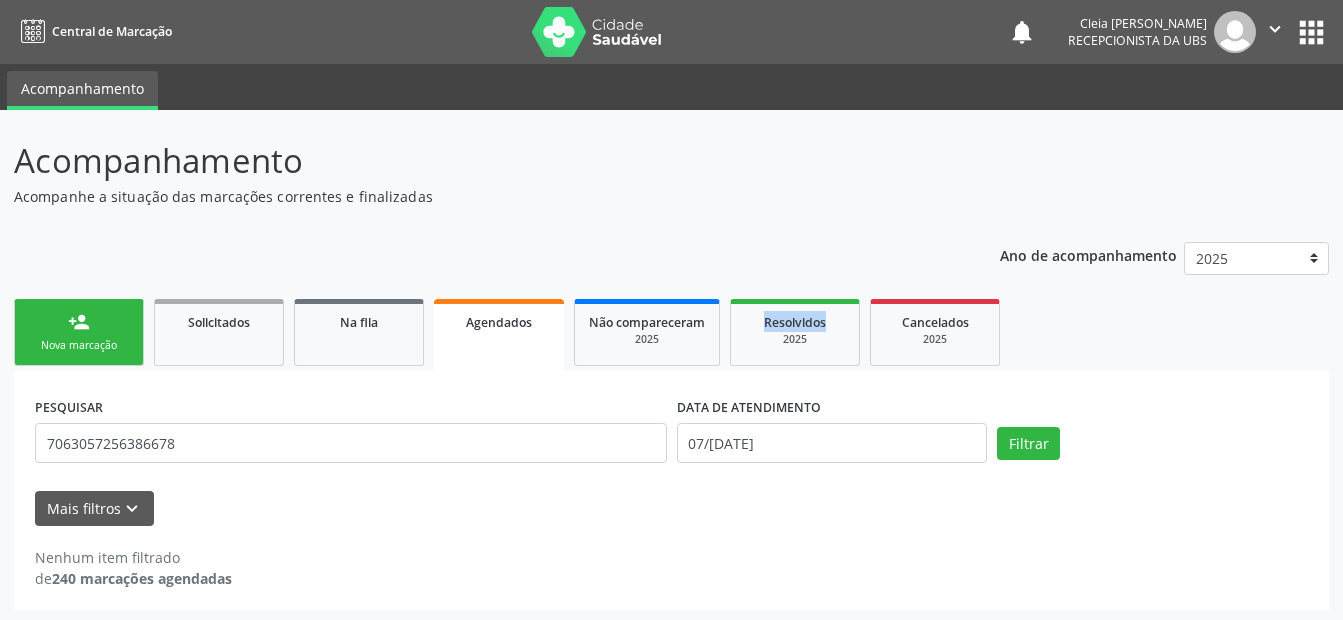 click on "Ano de acompanhamento
2025 2024
person_add
Nova marcação
Solicitados   Na fila   Agendados   Não compareceram
2025
Resolvidos
2025
Cancelados
2025
PESQUISAR
7063057256386678
DATA DE ATENDIMENTO
07/[DATE]
Filtrar
UNIDADE EXECUTANTE
Selecione uma unidade
Todos as unidades
Nenhum resultado encontrado para: "   "
Não há nenhuma opção para ser exibida.
PROFISSIONAL EXECUTANTE
Selecione um profissional
Nenhum resultado encontrado para: "   "
Não há nenhuma opção para ser exibida.
Grupo/Subgrupo
Selecione um grupo ou subgrupo
Todos os grupos e subgrupos
01 - Ações de promoção e prevenção em saúde" at bounding box center [671, 419] 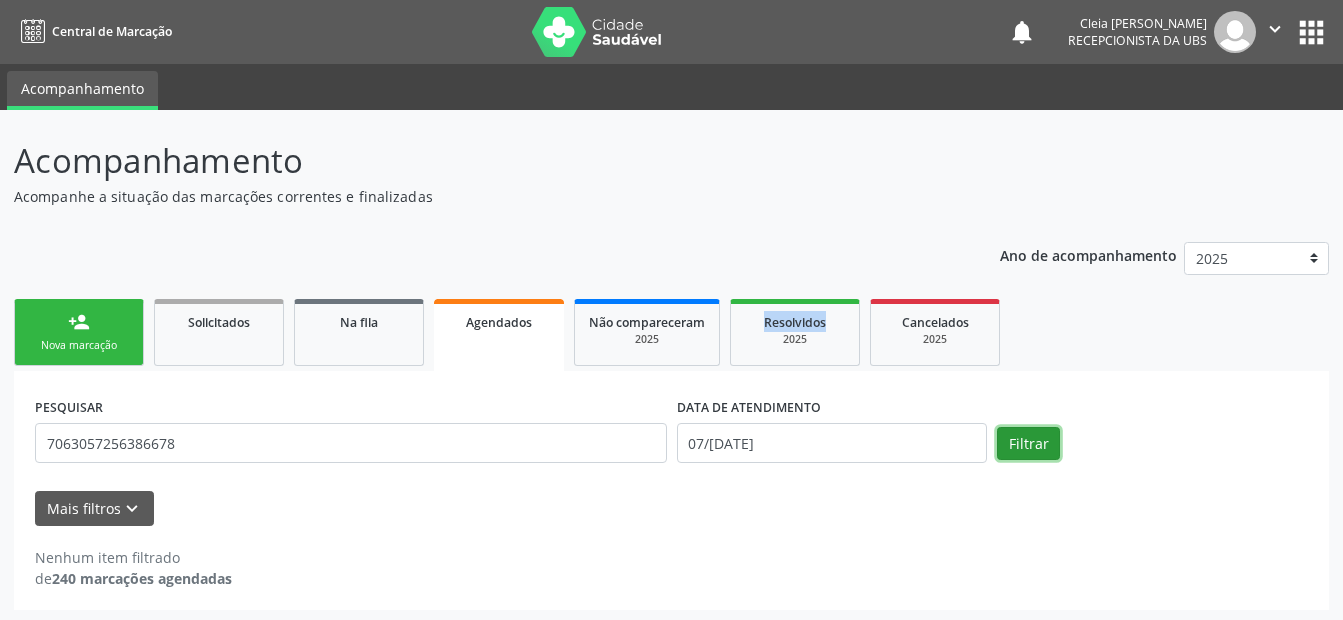 click on "Filtrar" at bounding box center (1028, 444) 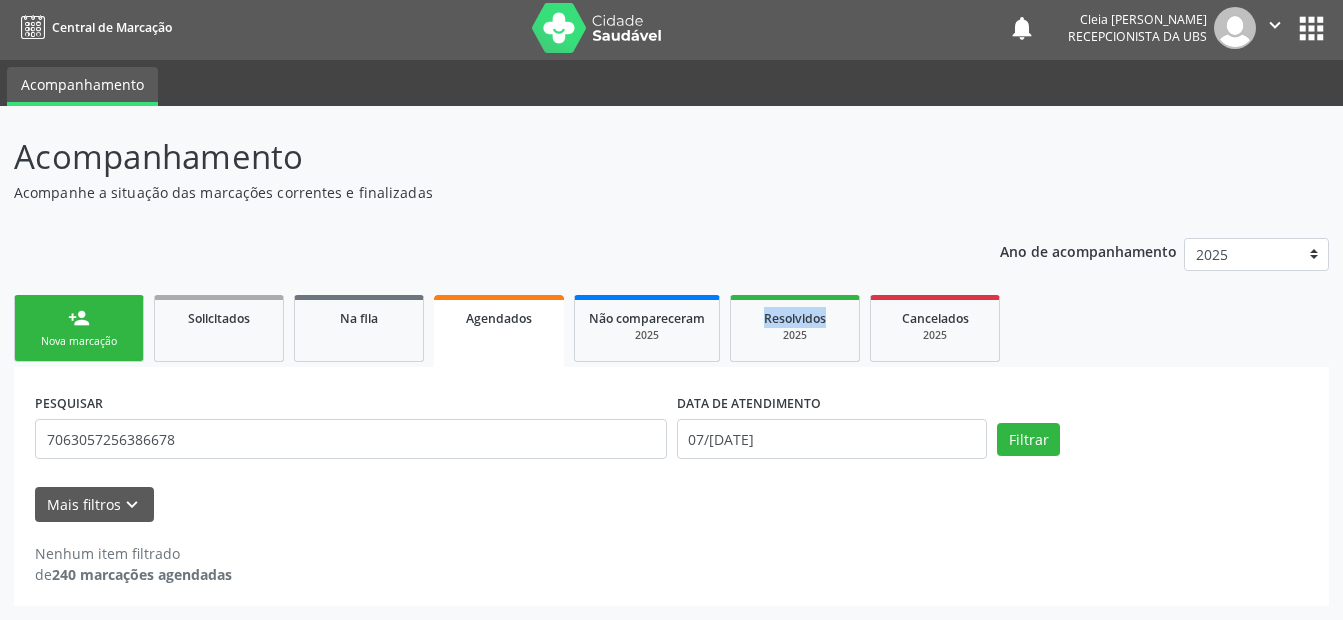 scroll, scrollTop: 0, scrollLeft: 0, axis: both 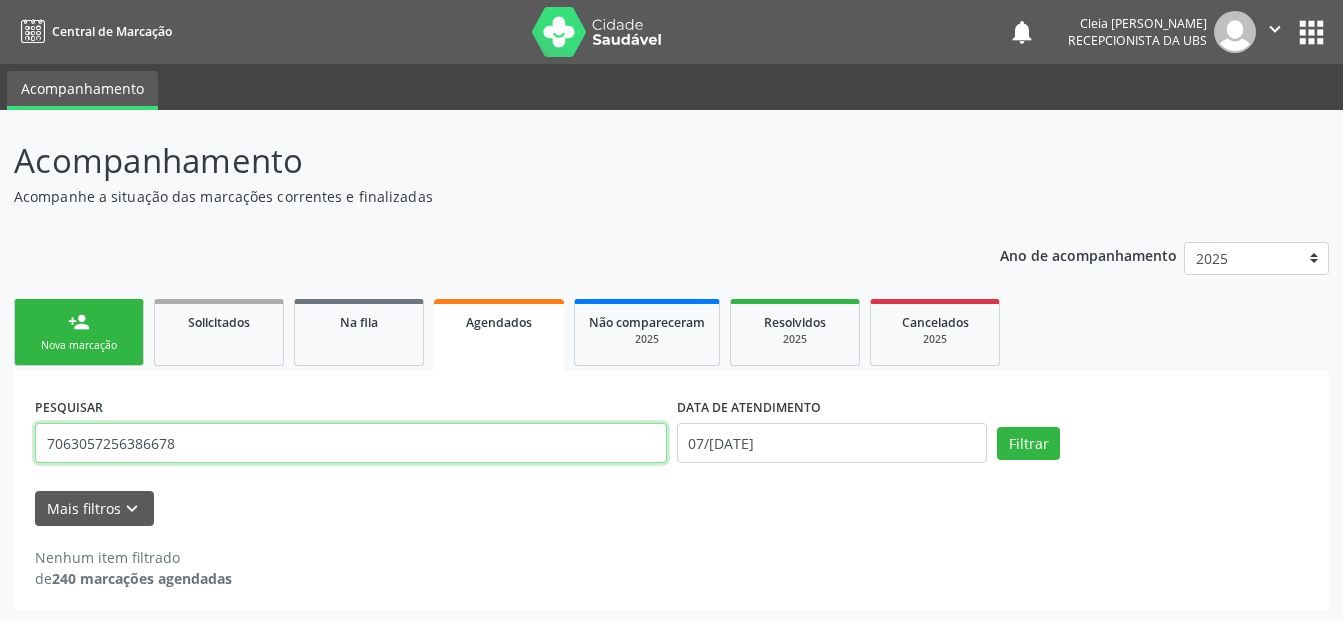 drag, startPoint x: 197, startPoint y: 447, endPoint x: -4, endPoint y: 441, distance: 201.08954 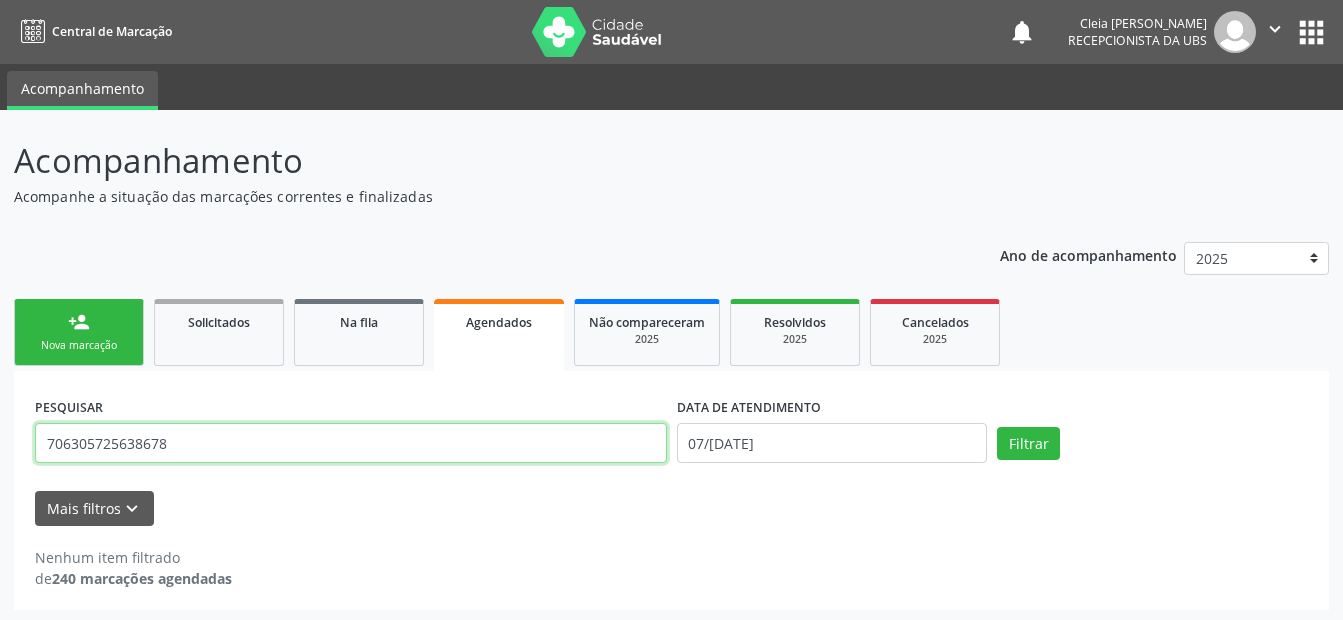 type on "706305725638678" 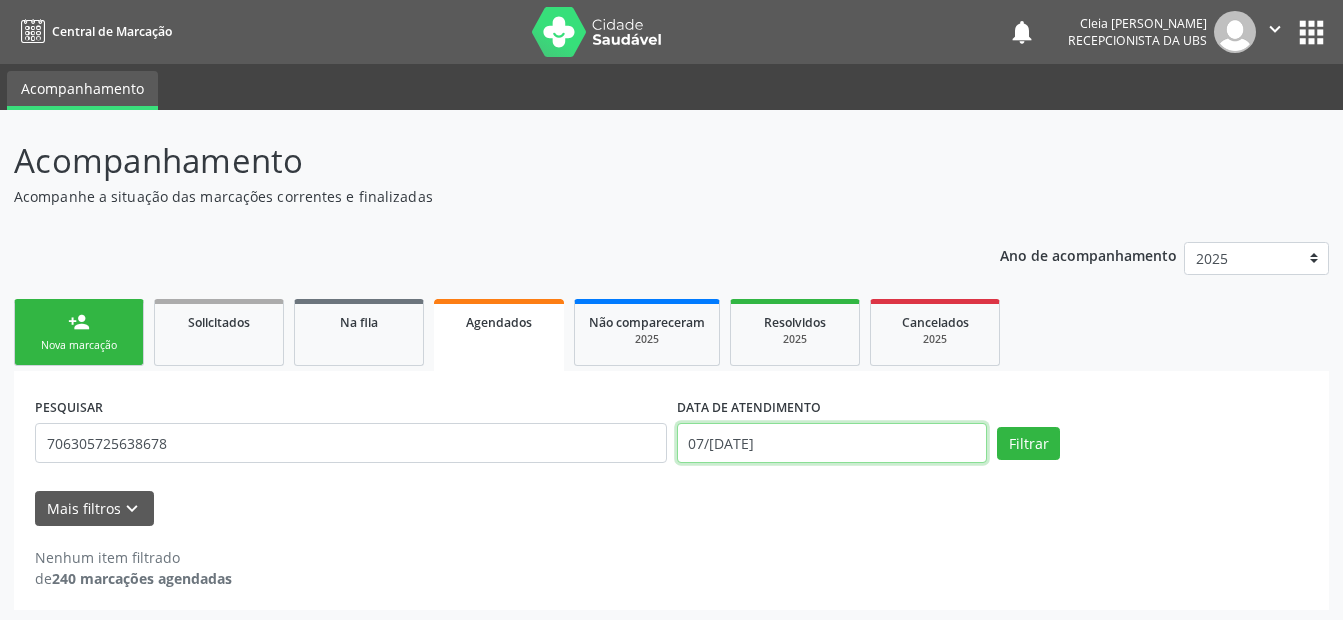 click on "07/[DATE]" at bounding box center (832, 443) 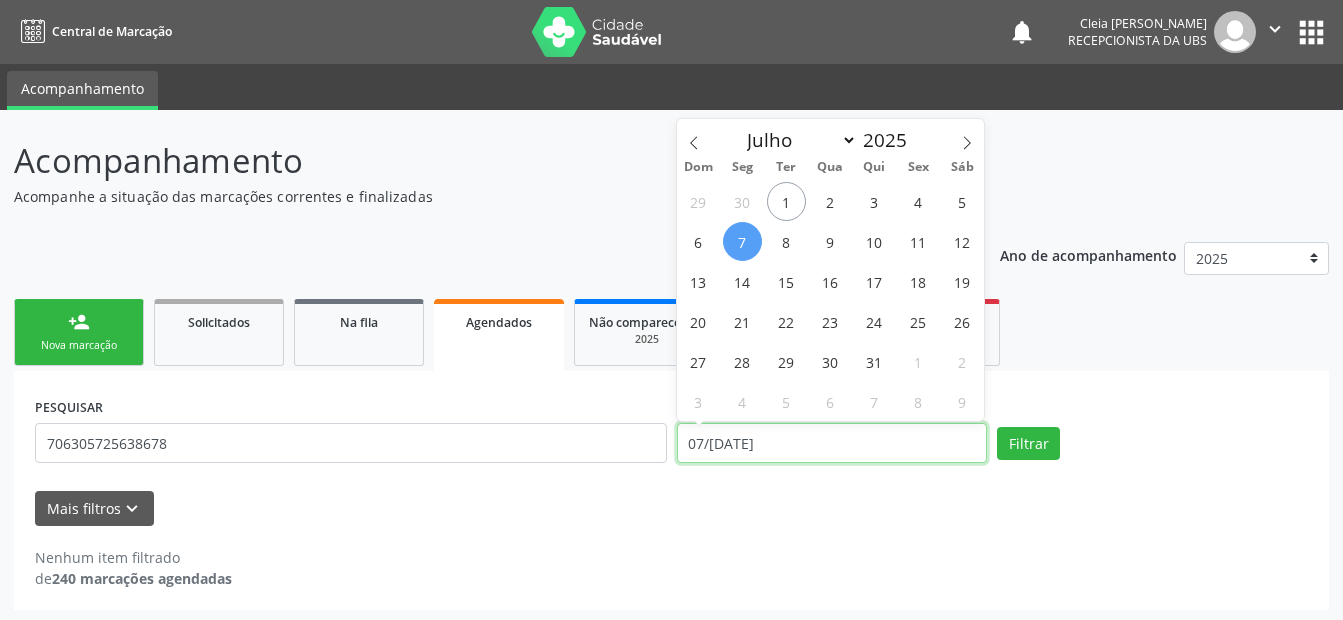click on "07/[DATE]" at bounding box center (832, 443) 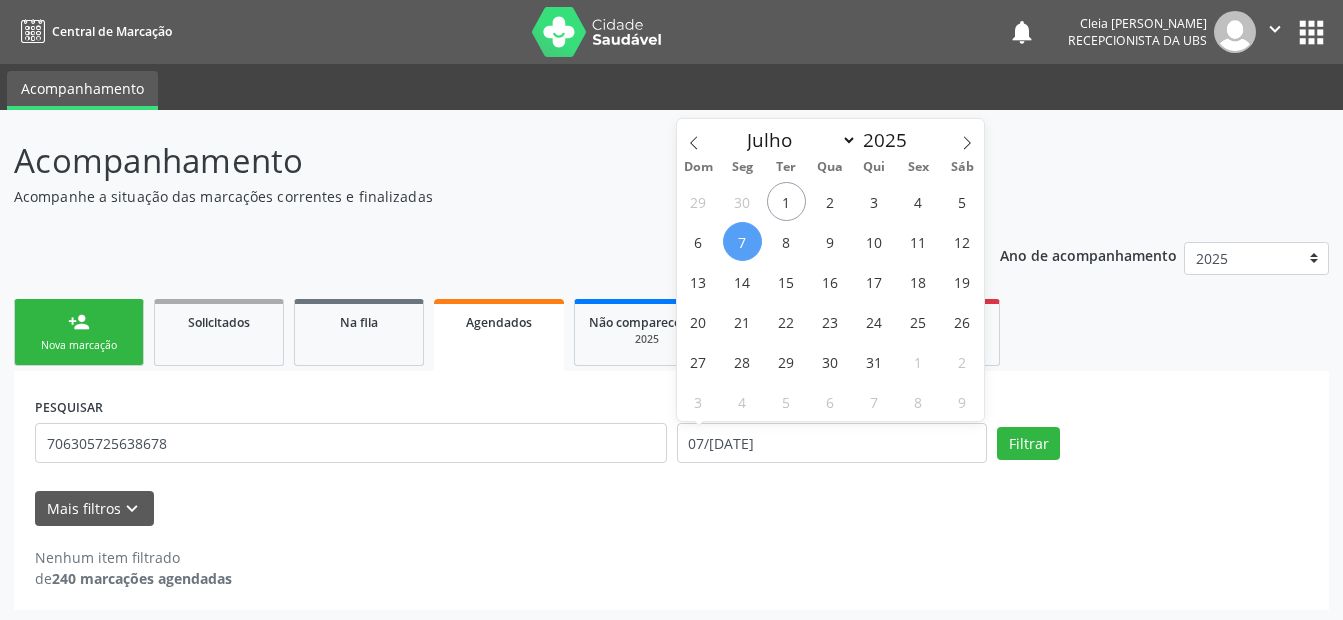 drag, startPoint x: 815, startPoint y: 447, endPoint x: 743, endPoint y: 247, distance: 212.56528 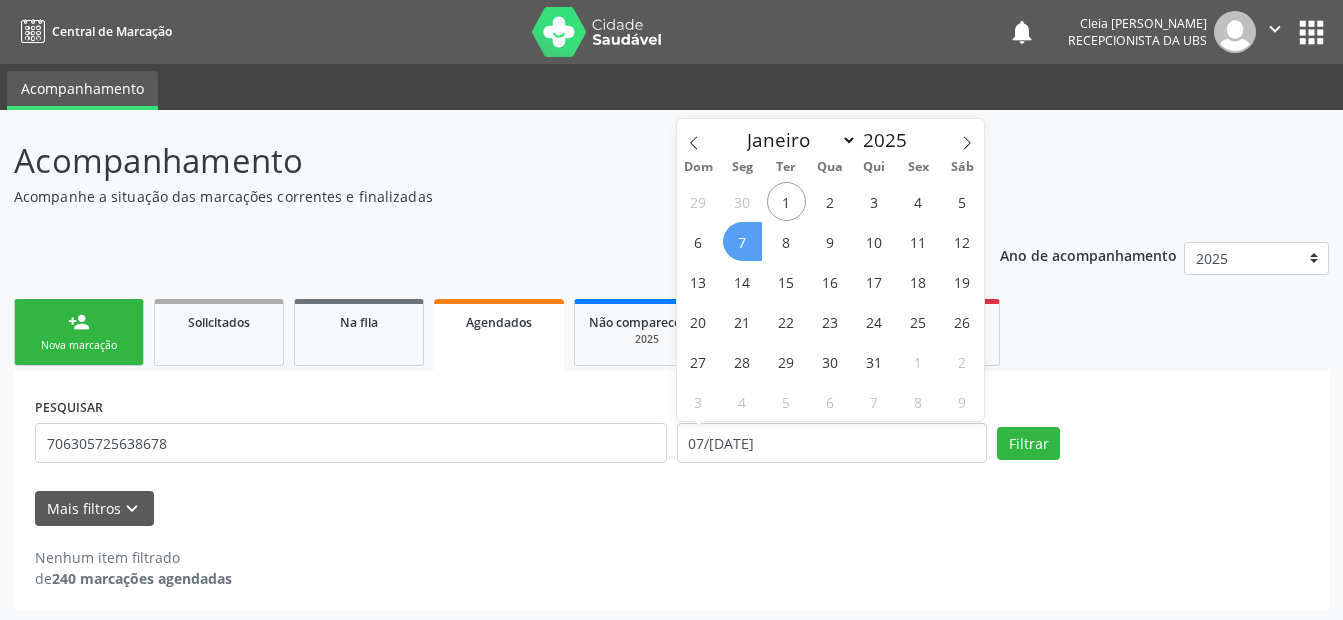 click on "7" at bounding box center (742, 241) 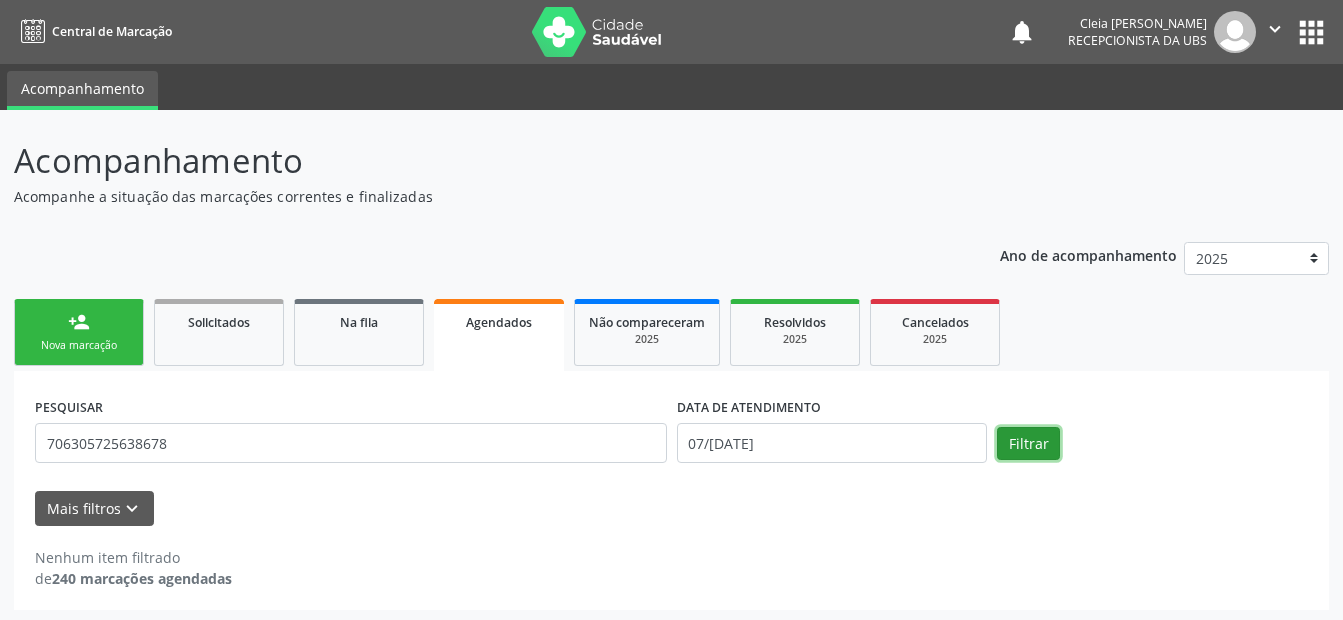 click on "Filtrar" at bounding box center (1028, 444) 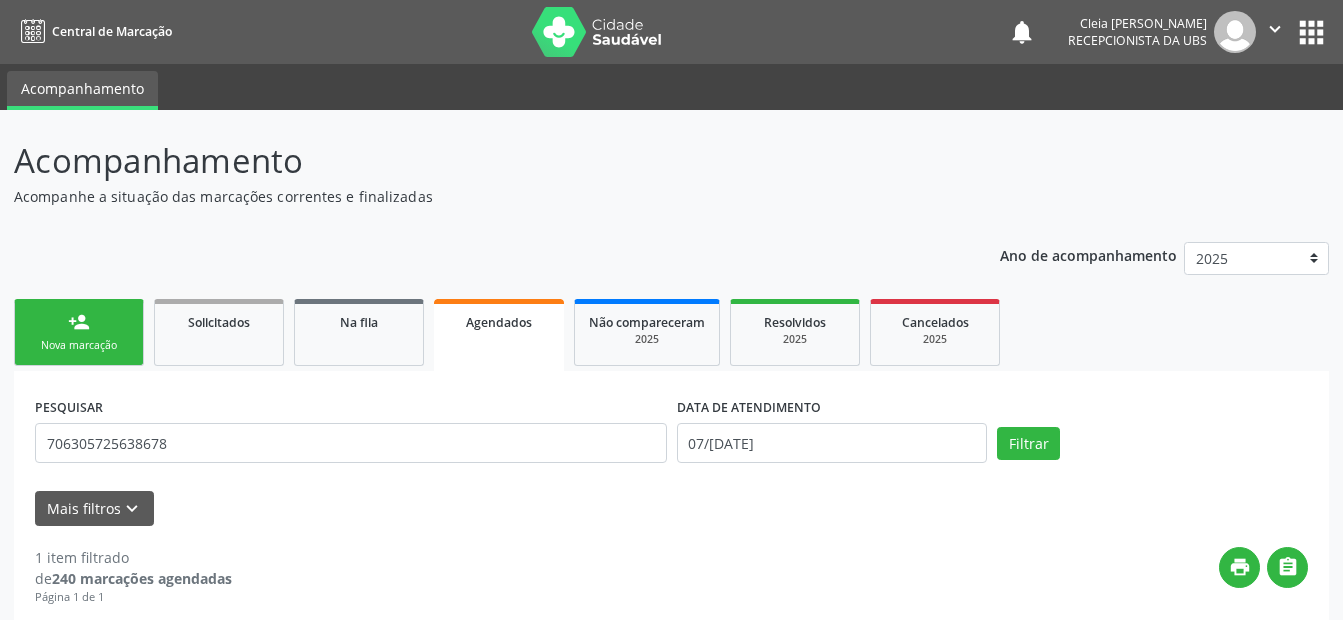 scroll, scrollTop: 308, scrollLeft: 0, axis: vertical 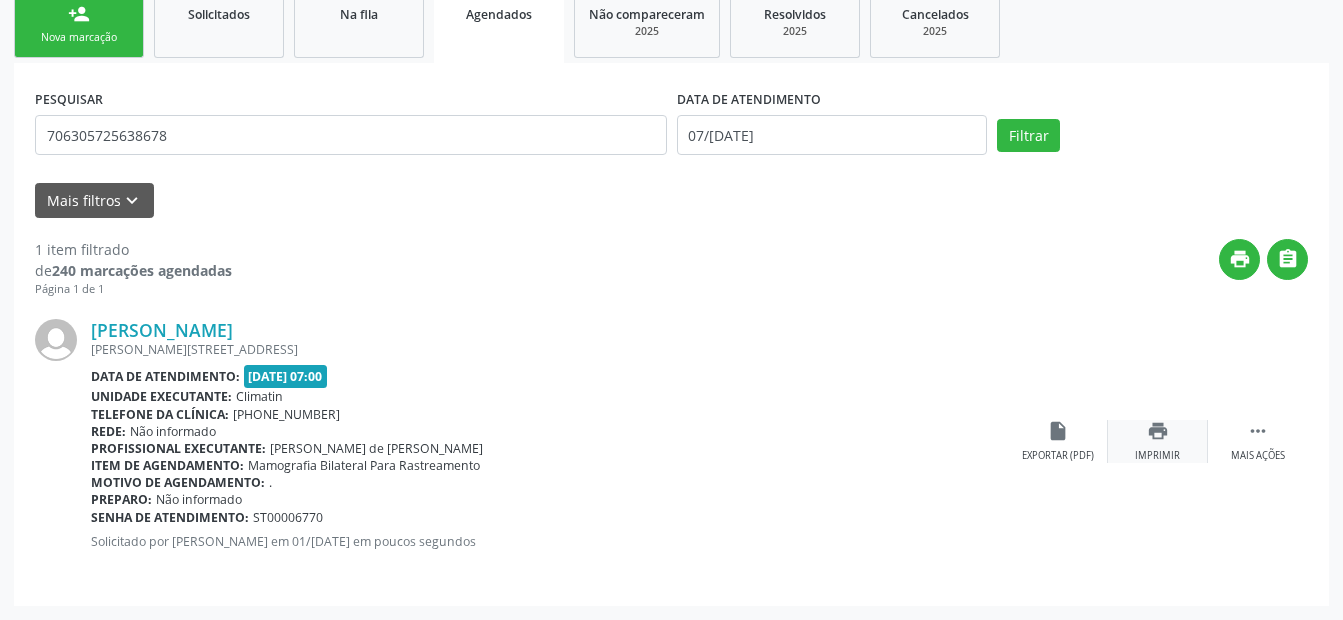 click on "print" at bounding box center [1158, 431] 